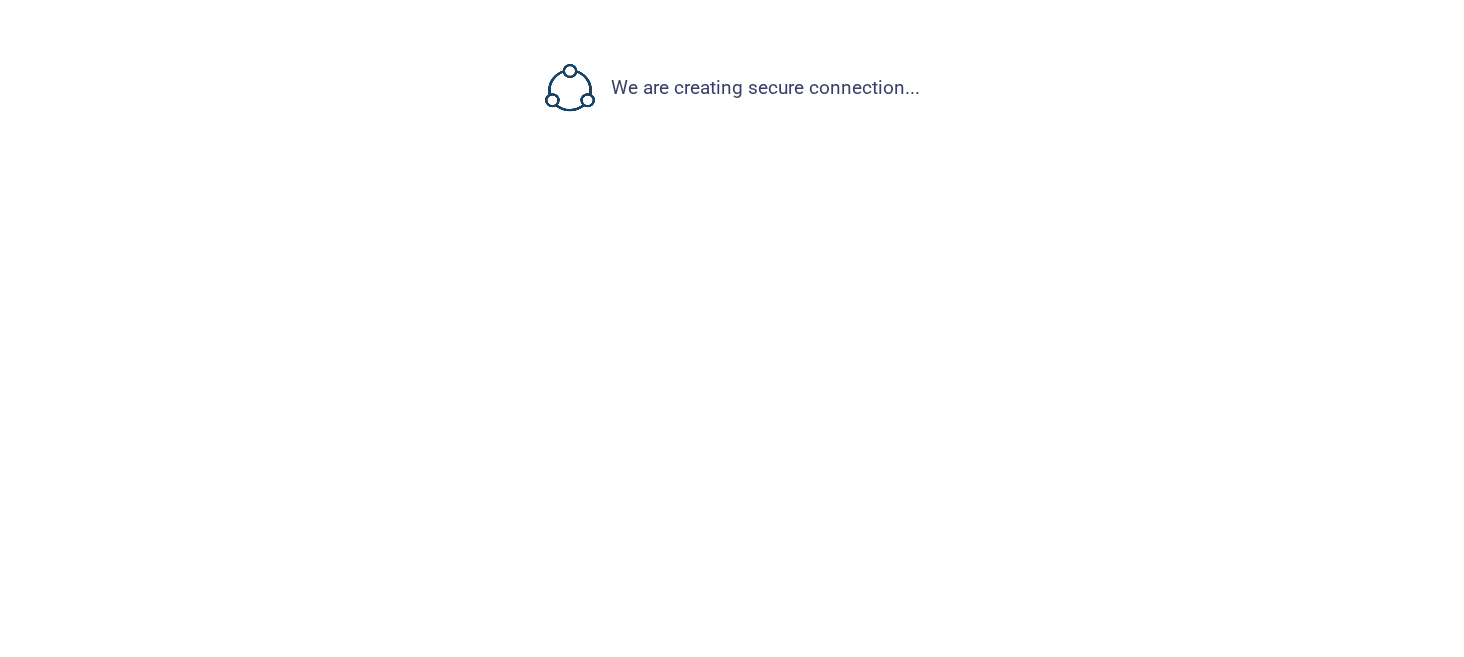 scroll, scrollTop: 0, scrollLeft: 0, axis: both 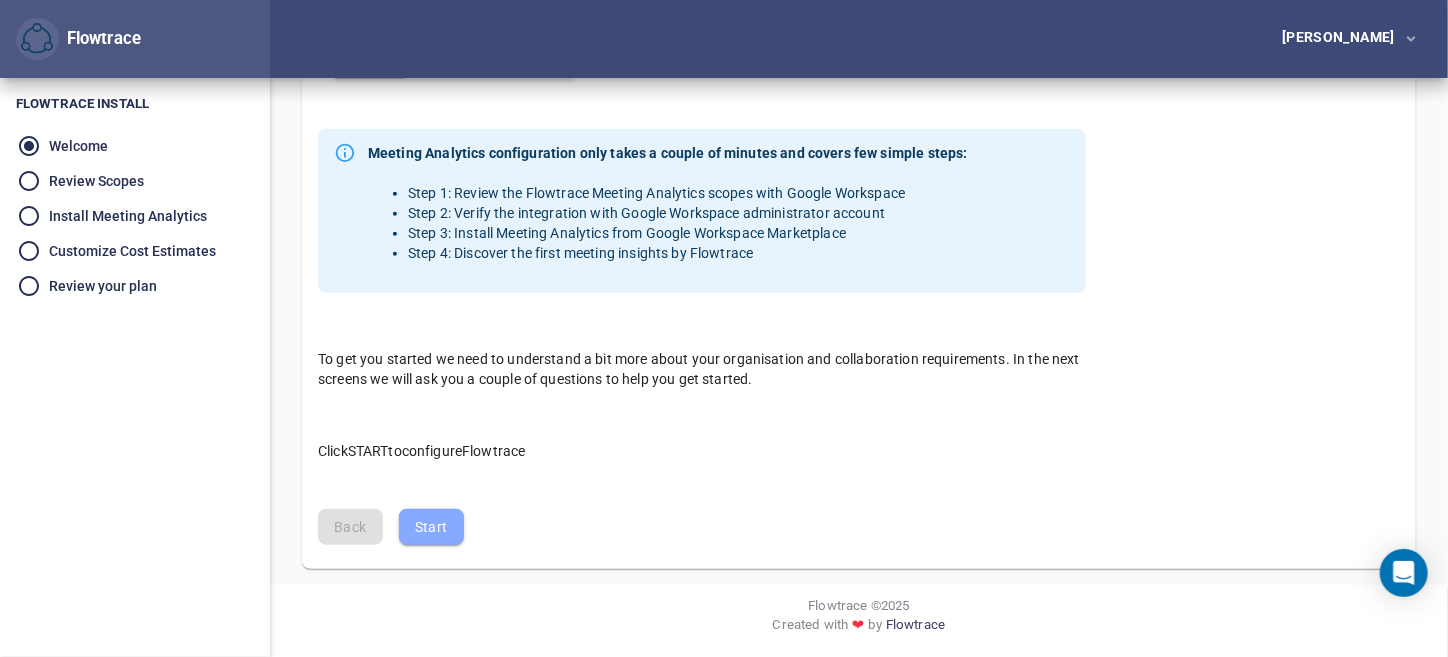 click on "Start" at bounding box center (431, 527) 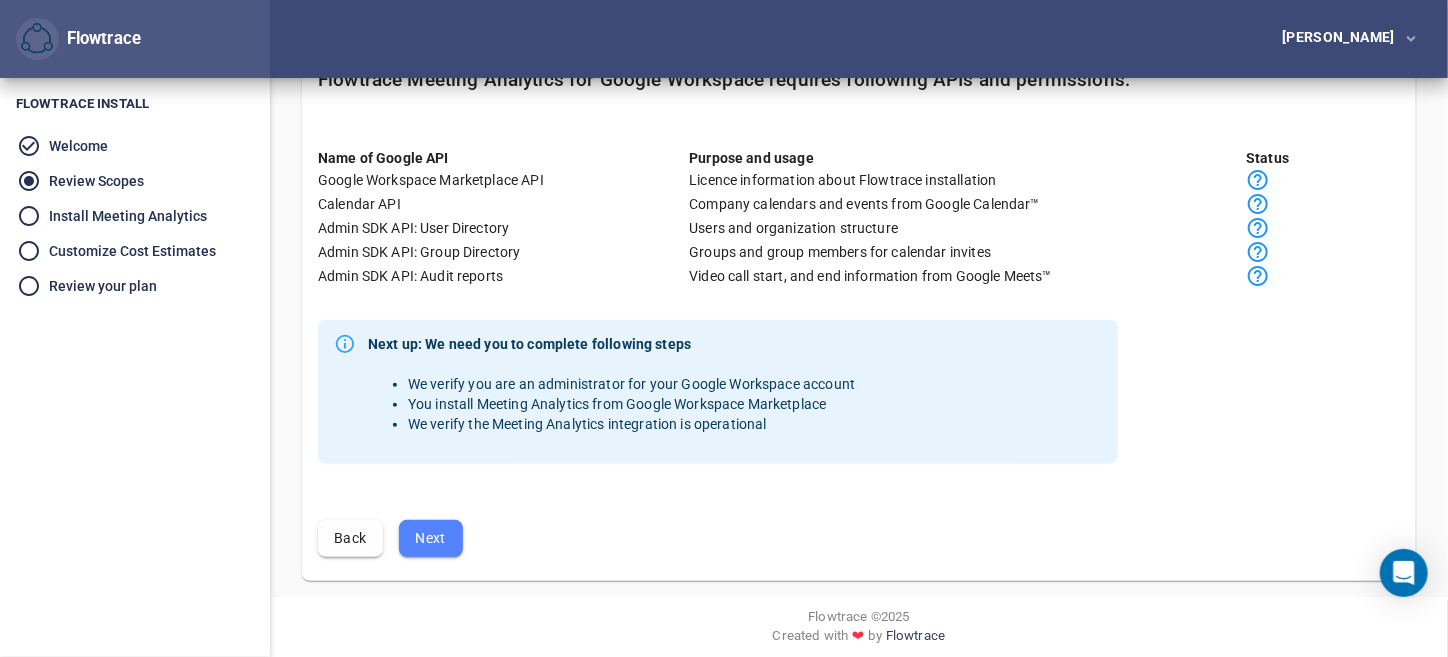 scroll, scrollTop: 192, scrollLeft: 0, axis: vertical 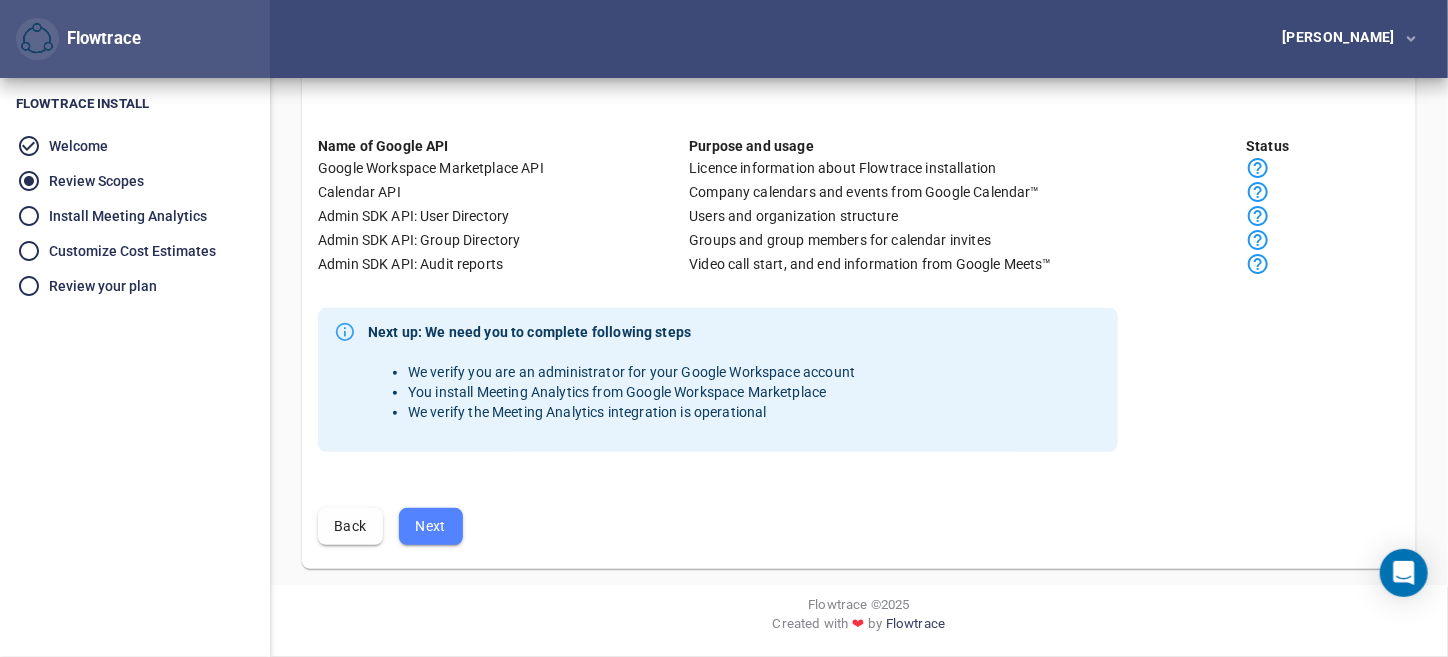 click on "Next" at bounding box center [431, 526] 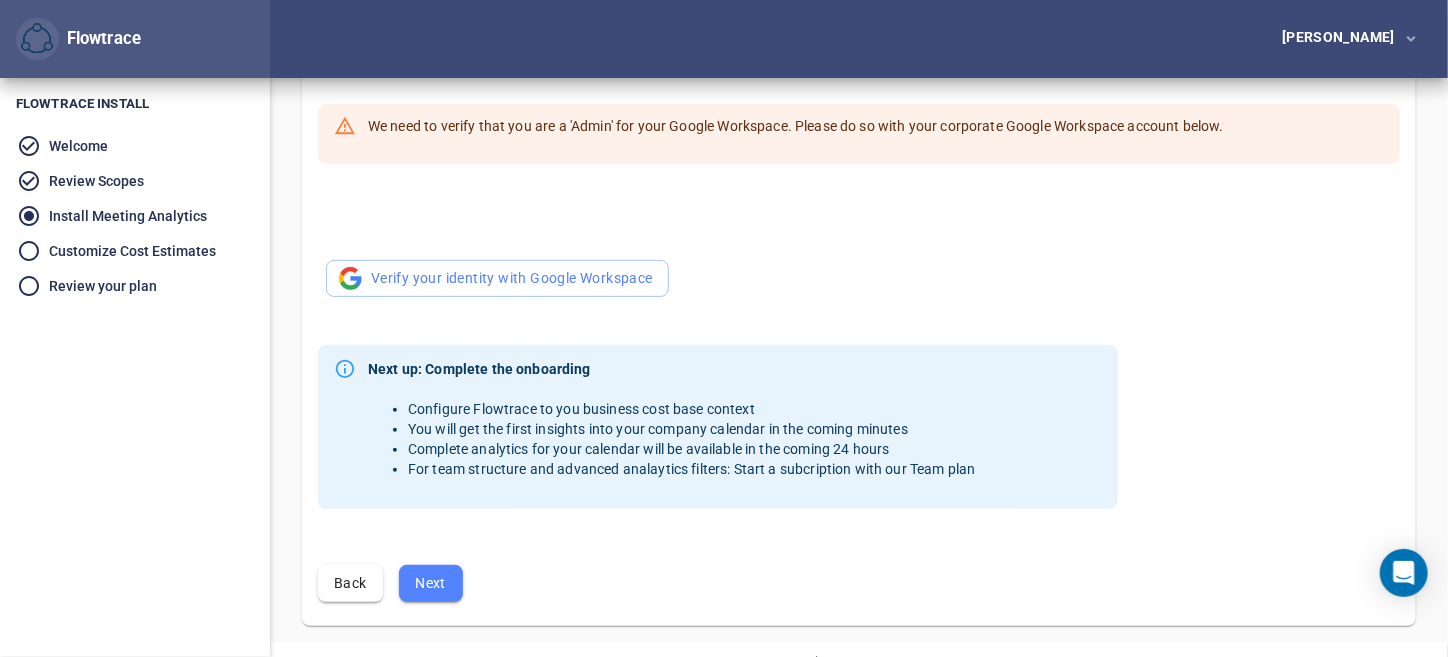 scroll, scrollTop: 280, scrollLeft: 0, axis: vertical 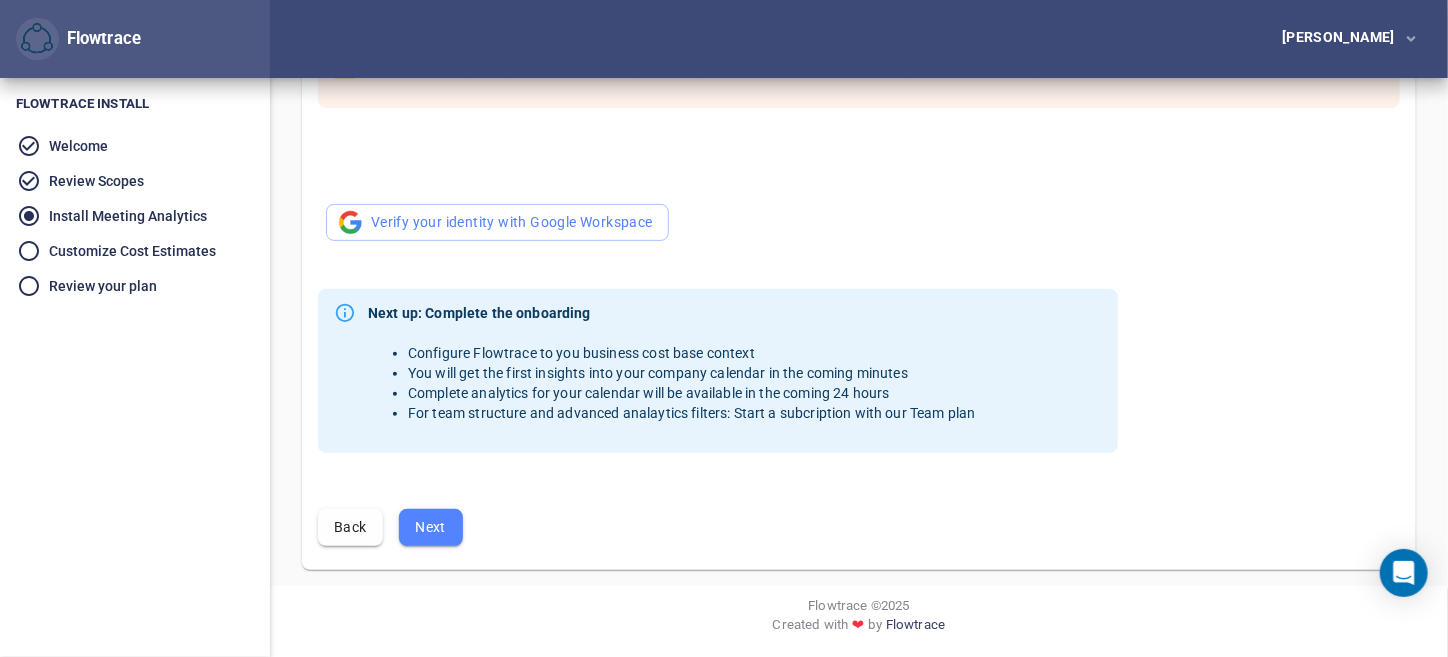 click on "Next" at bounding box center [431, 527] 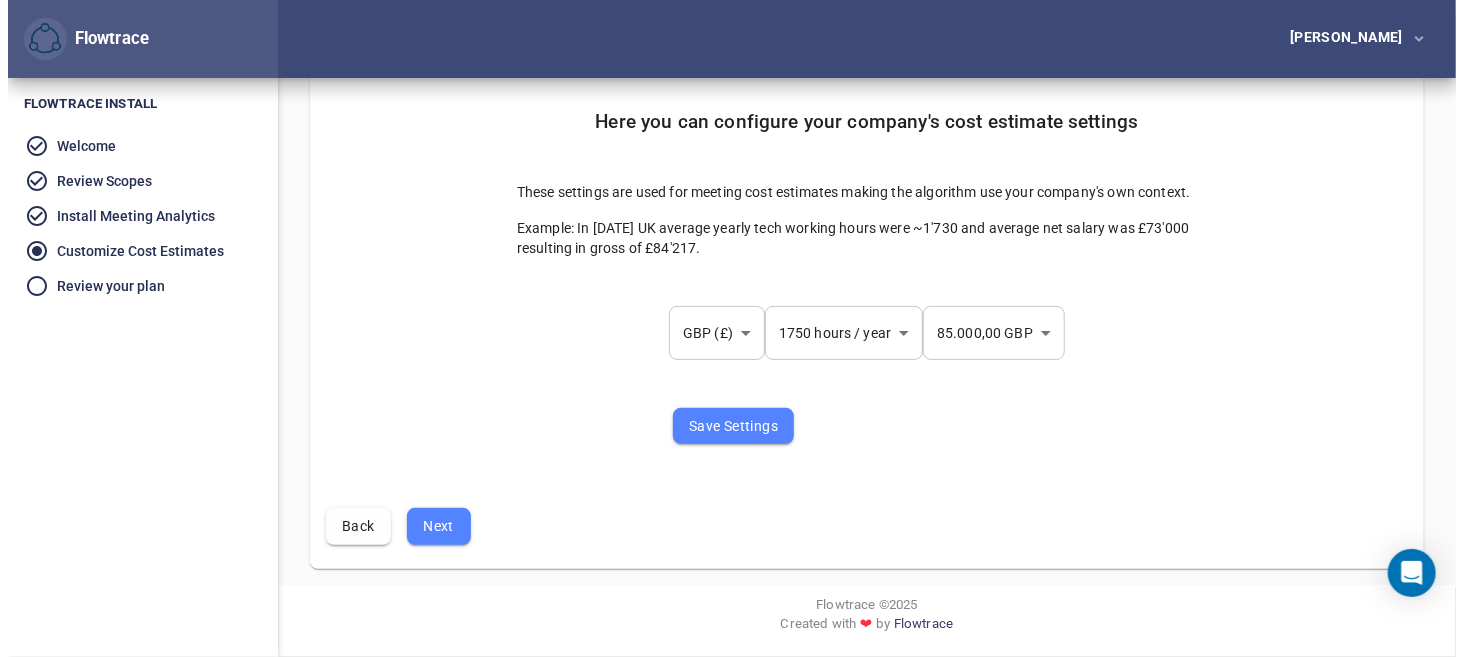 scroll, scrollTop: 0, scrollLeft: 0, axis: both 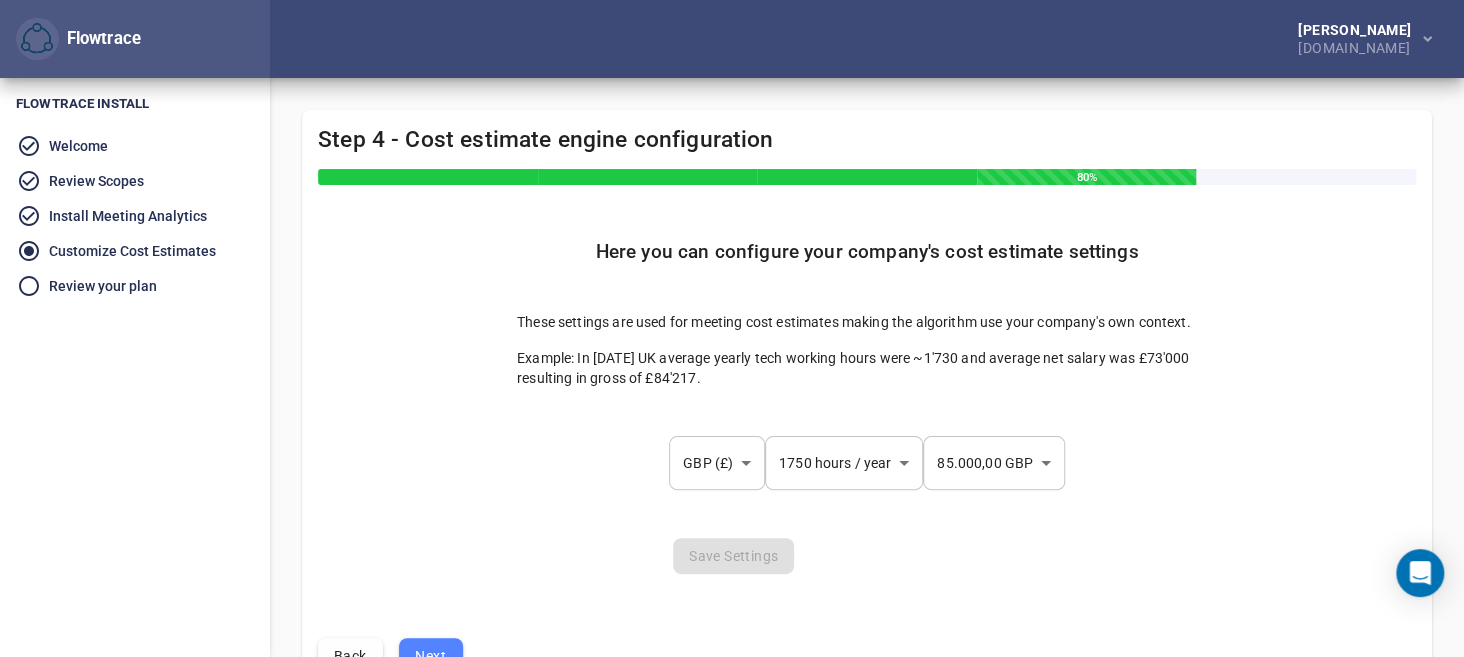 click on "Flowtrace [PERSON_NAME][DOMAIN_NAME] Flowtrace Flowtrace Install Welcome Review Scopes Install Meeting Analytics Customize Cost Estimates Review your plan Step 4 - Cost estimate engine configuration     80%       Here you can configure your company's cost estimate settings These settings are used for meeting cost estimates making the algorithm use your company's own context. Example: In [DATE] UK average yearly tech working hours were ~1'730 and average net salary was £73'000 resulting in gross of £84'217. GBP (£) *** ​ 1750 hours / year **** ​ 85.000,00 GBP ** ​ Save Settings Back Next Flowtrace ©  2025 Created with  ❤  by  Flowtrace
[PERSON_NAME] [EMAIL_ADDRESS][DOMAIN_NAME] Logout" at bounding box center [732, 328] 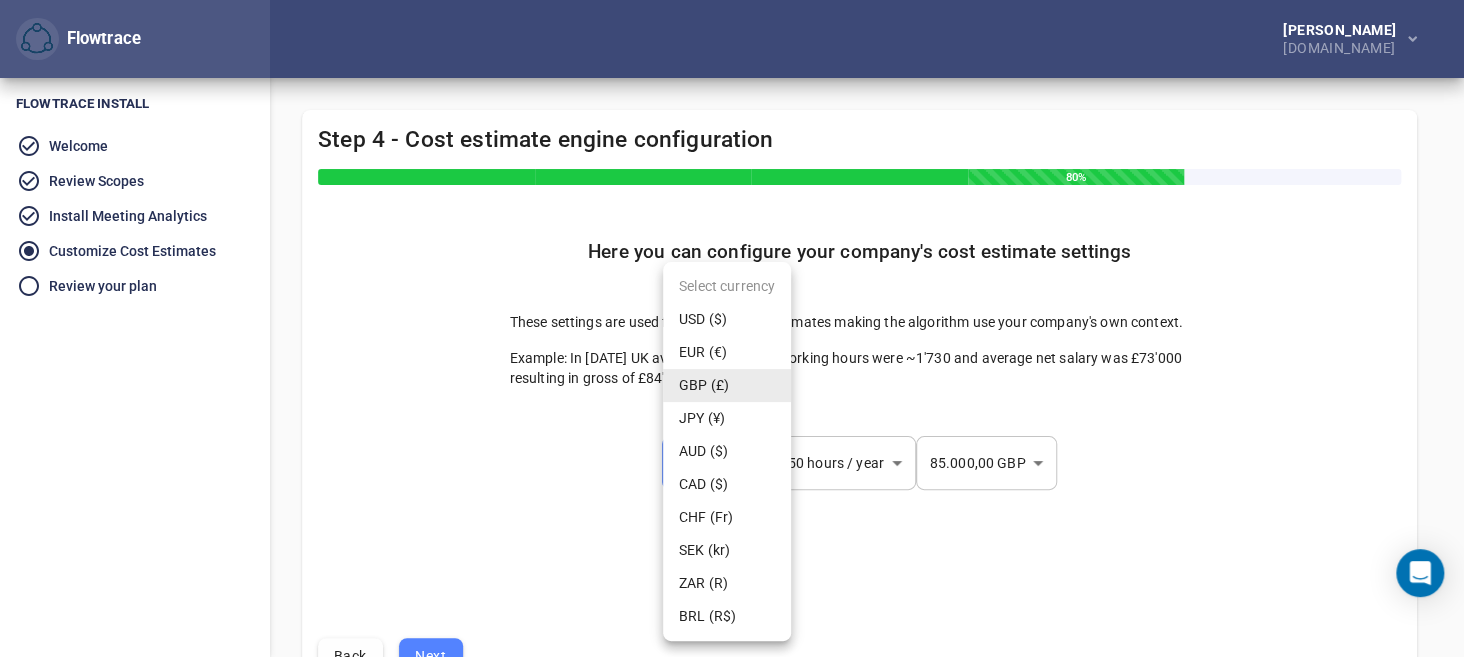 click on "USD ($)" at bounding box center [727, 319] 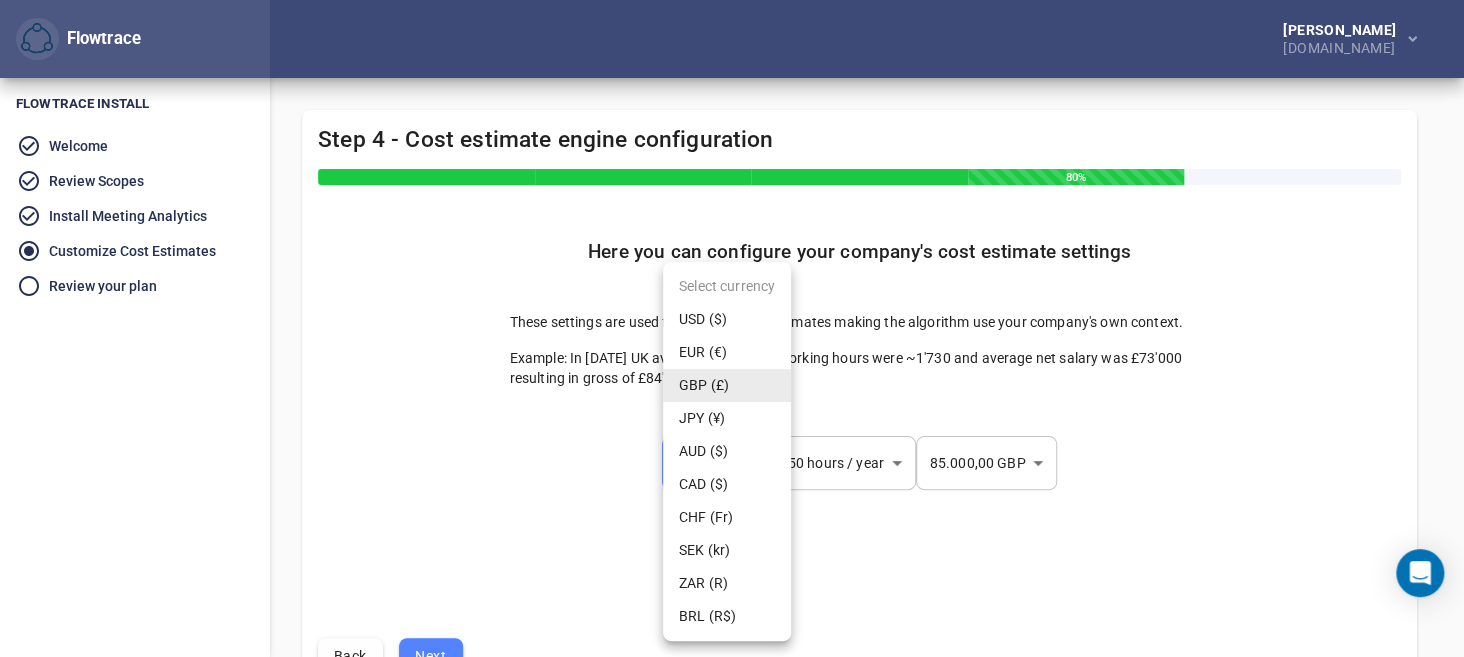 type on "***" 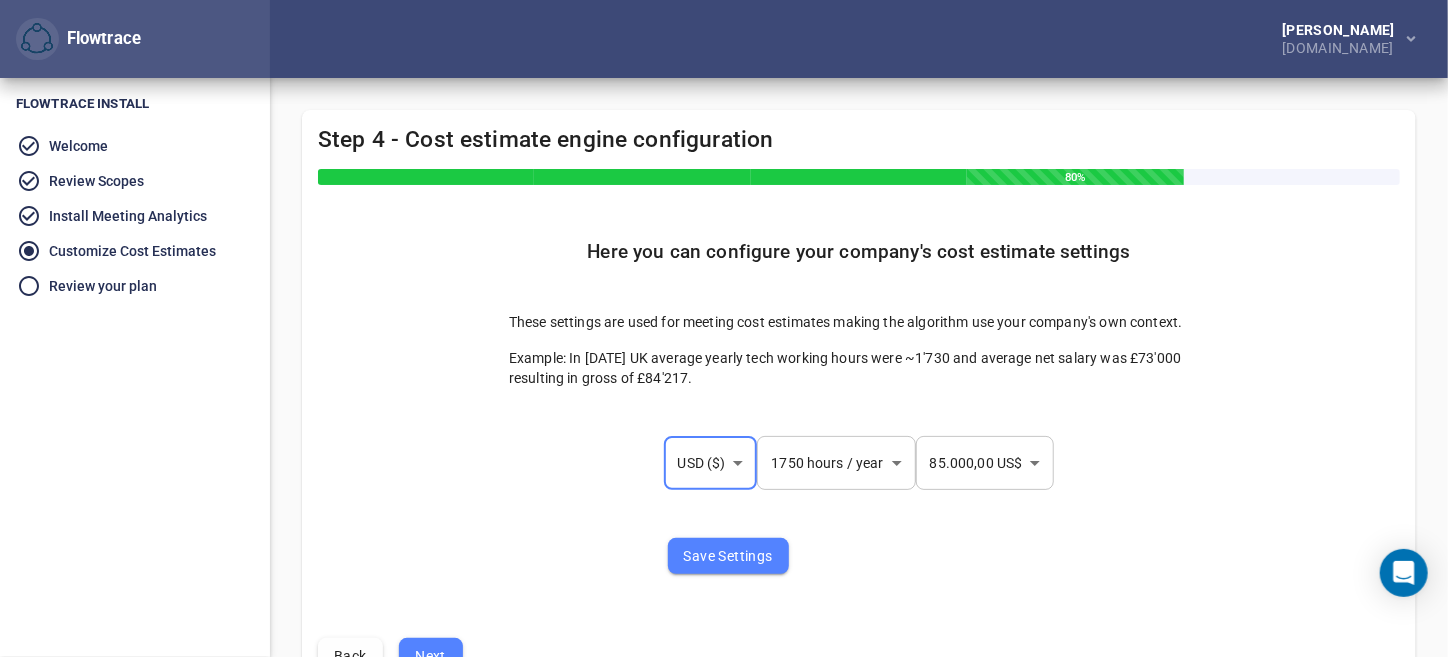 click on "Save Settings" at bounding box center (859, 548) 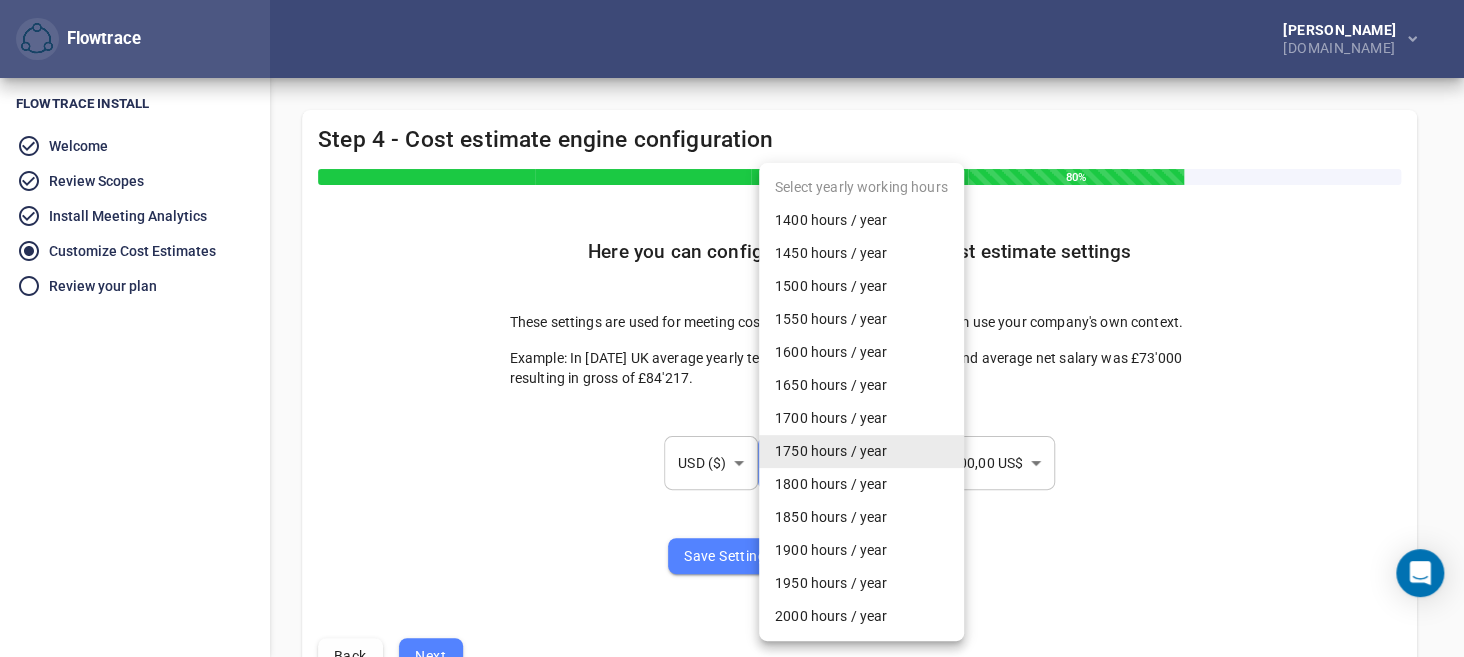 click on "Flowtrace [PERSON_NAME][DOMAIN_NAME] Flowtrace Flowtrace Install Welcome Review Scopes Install Meeting Analytics Customize Cost Estimates Review your plan Step 4 - Cost estimate engine configuration     80%       Here you can configure your company's cost estimate settings These settings are used for meeting cost estimates making the algorithm use your company's own context. Example: In [DATE] UK average yearly tech working hours were ~1'730 and average net salary was £73'000 resulting in gross of £84'217. USD ($) *** ​ 1750 hours / year **** ​ 85.000,00 US$ ** ​ Save Settings Back Next Flowtrace ©  2025 Created with  ❤  by  Flowtrace
[PERSON_NAME] [EMAIL_ADDRESS][DOMAIN_NAME] Logout Select yearly working hours 1400 hours / year [DATE] hours / year [DATE] hours / year [DATE] hours / year [DATE] hours / year [DATE] hours / year [DATE] hours / year [DATE] hours / year [DATE] hours / year [DATE] hours / year [DATE] hours / year [DATE] hours / year [DATE] hours / year" at bounding box center [732, 328] 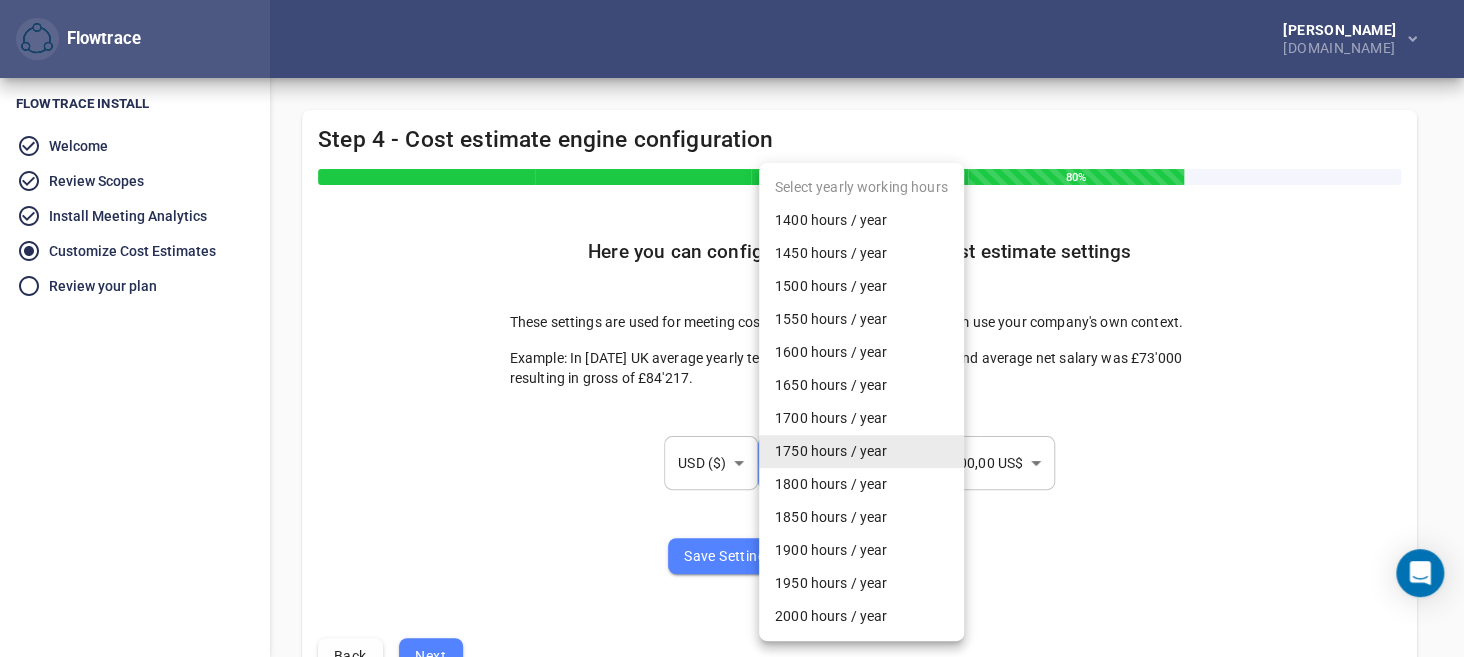 type on "****" 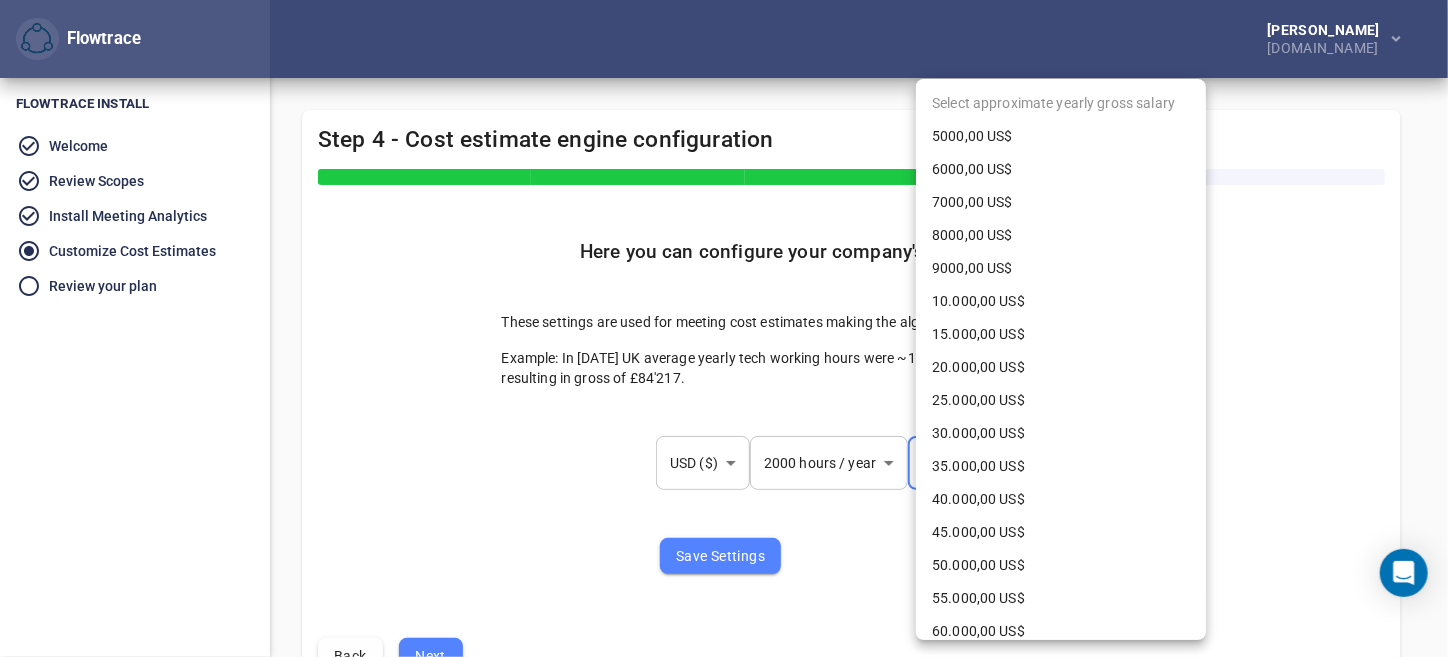 click on "Flowtrace [PERSON_NAME][DOMAIN_NAME] Flowtrace Flowtrace Install Welcome Review Scopes Install Meeting Analytics Customize Cost Estimates Review your plan Step 4 - Cost estimate engine configuration     80%       Here you can configure your company's cost estimate settings These settings are used for meeting cost estimates making the algorithm use your company's own context. Example: In [DATE] UK average yearly tech working hours were ~1'730 and average net salary was £73'000 resulting in gross of £84'217. USD ($) *** ​ 2000 hours / year **** ​ 85.000,00 US$ ** ​ Save Settings Back Next Flowtrace ©  2025 Created with  ❤  by  Flowtrace
[PERSON_NAME] [EMAIL_ADDRESS][DOMAIN_NAME] Logout Select approximate yearly gross salary 5000,00 US$ 6000,00 US$ 7000,00 US$ 8000,00 US$ 9000,00 US$ 10.000,00 US$ 15.000,00 US$ 20.000,00 US$ 25.000,00 US$ 30.000,00 US$ 35.000,00 US$ 40.000,00 US$ 45.000,00 US$ 50.000,00 US$ 55.000,00 US$ 60.000,00 US$" at bounding box center (724, 328) 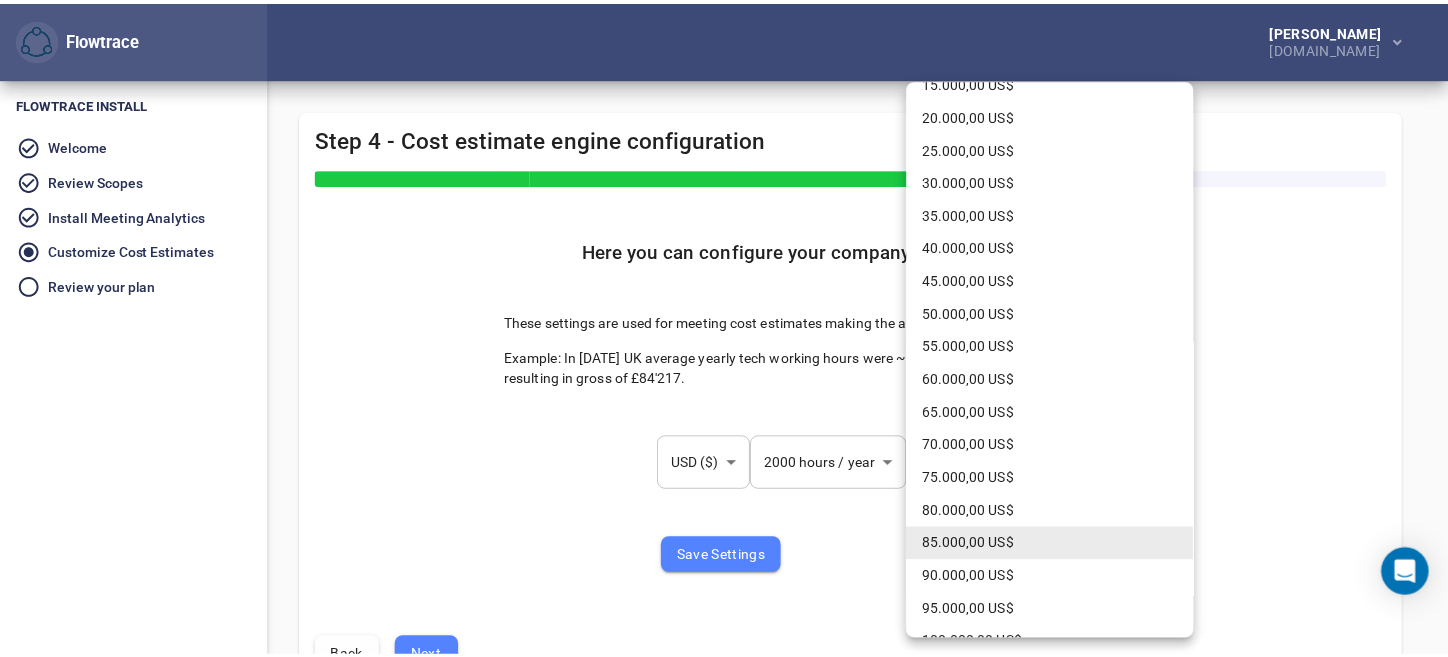 scroll, scrollTop: 236, scrollLeft: 0, axis: vertical 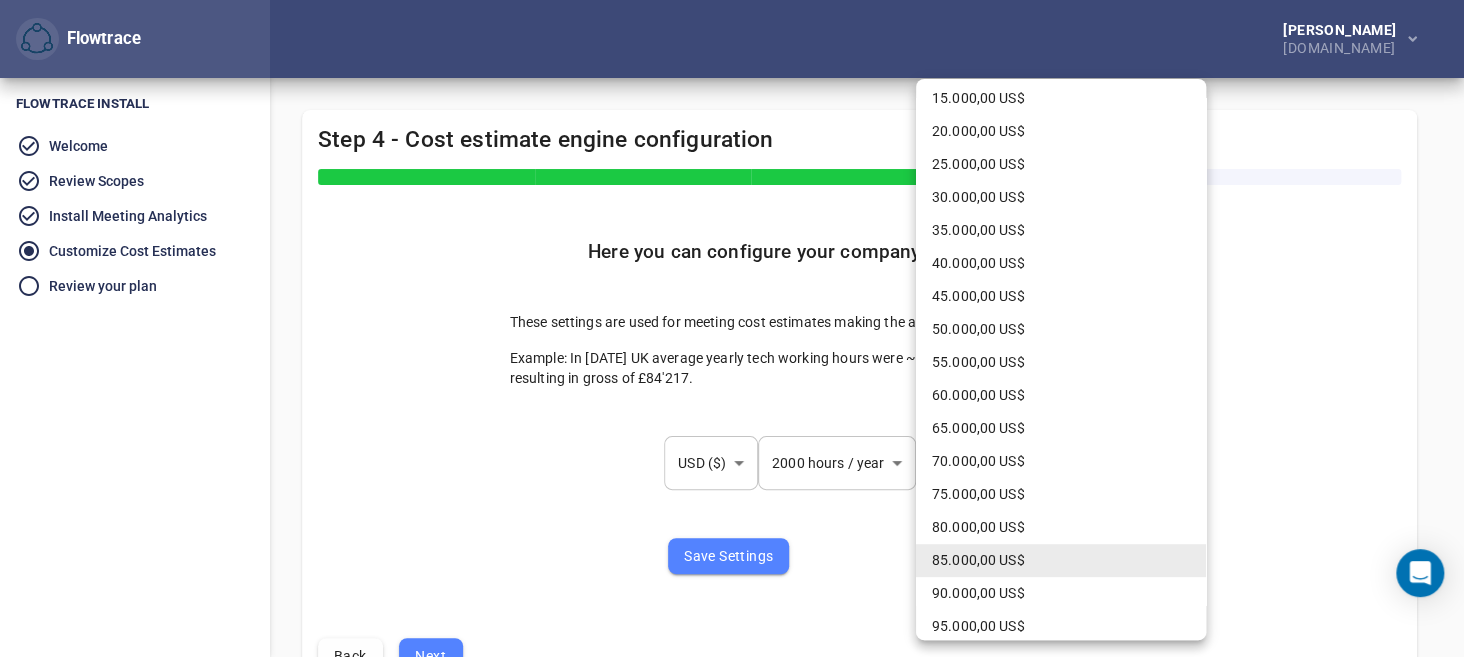 click on "40.000,00 US$" at bounding box center (1061, 263) 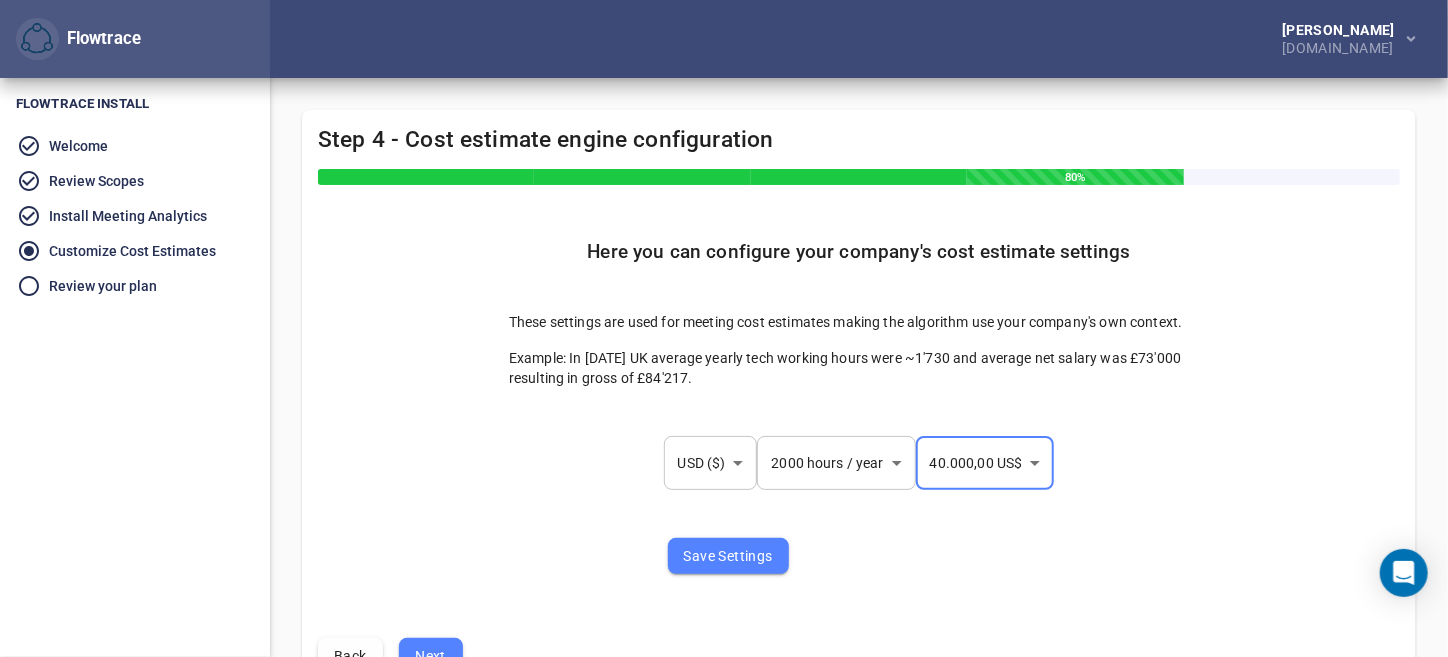 click on "Flowtrace [PERSON_NAME][DOMAIN_NAME] Flowtrace Flowtrace Install Welcome Review Scopes Install Meeting Analytics Customize Cost Estimates Review your plan Step 4 - Cost estimate engine configuration     80%       Here you can configure your company's cost estimate settings These settings are used for meeting cost estimates making the algorithm use your company's own context. Example: In [DATE] UK average yearly tech working hours were ~1'730 and average net salary was £73'000 resulting in gross of £84'217. USD ($) *** ​ 2000 hours / year **** ​ 40.000,00 US$ ** ​ Save Settings Back Next Flowtrace ©  2025 Created with  ❤  by  Flowtrace
[PERSON_NAME] [EMAIL_ADDRESS][DOMAIN_NAME] Logout" at bounding box center (724, 328) 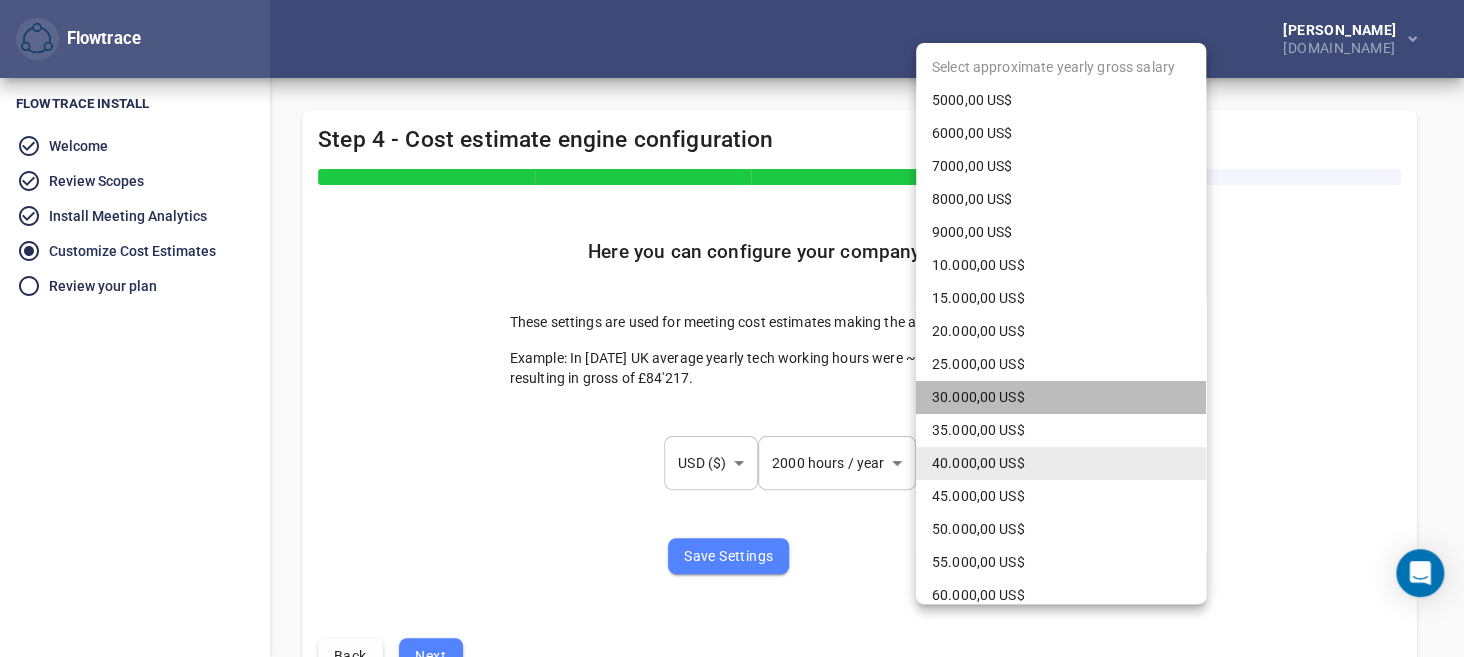 click on "30.000,00 US$" at bounding box center (1061, 397) 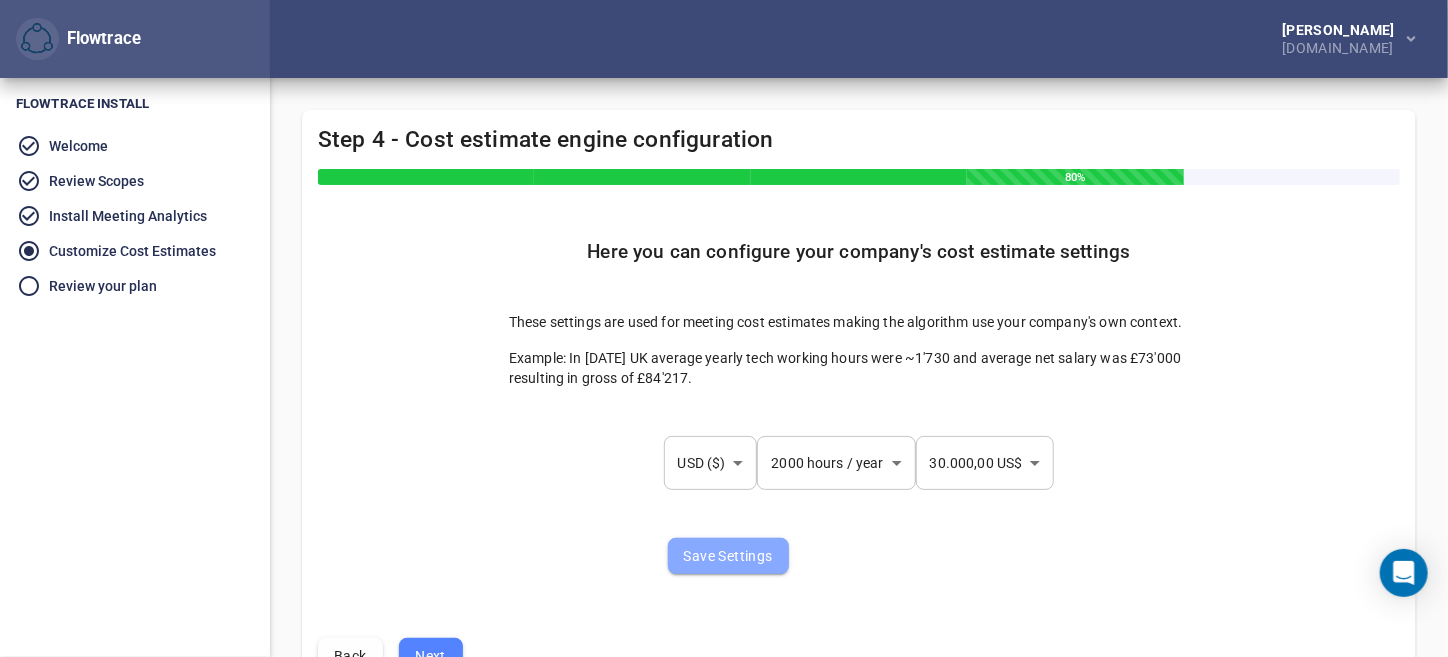 click on "Save Settings" at bounding box center [728, 556] 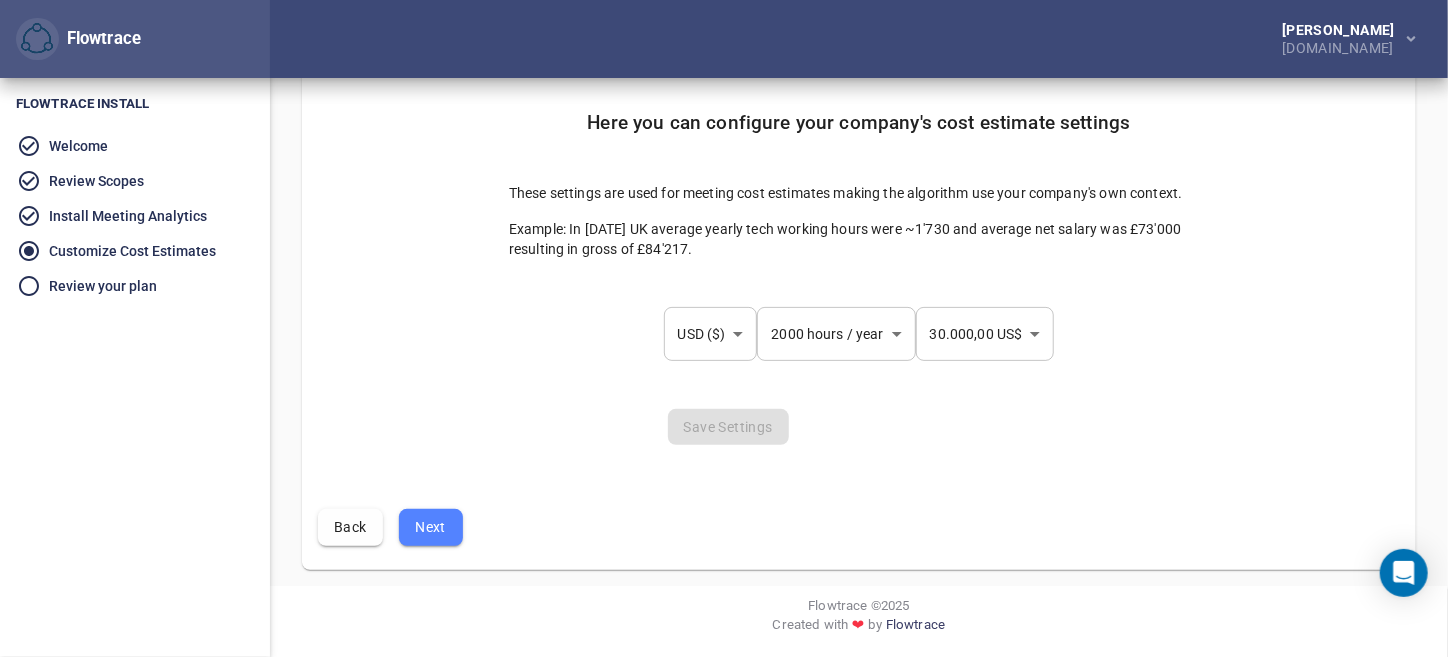 scroll, scrollTop: 130, scrollLeft: 0, axis: vertical 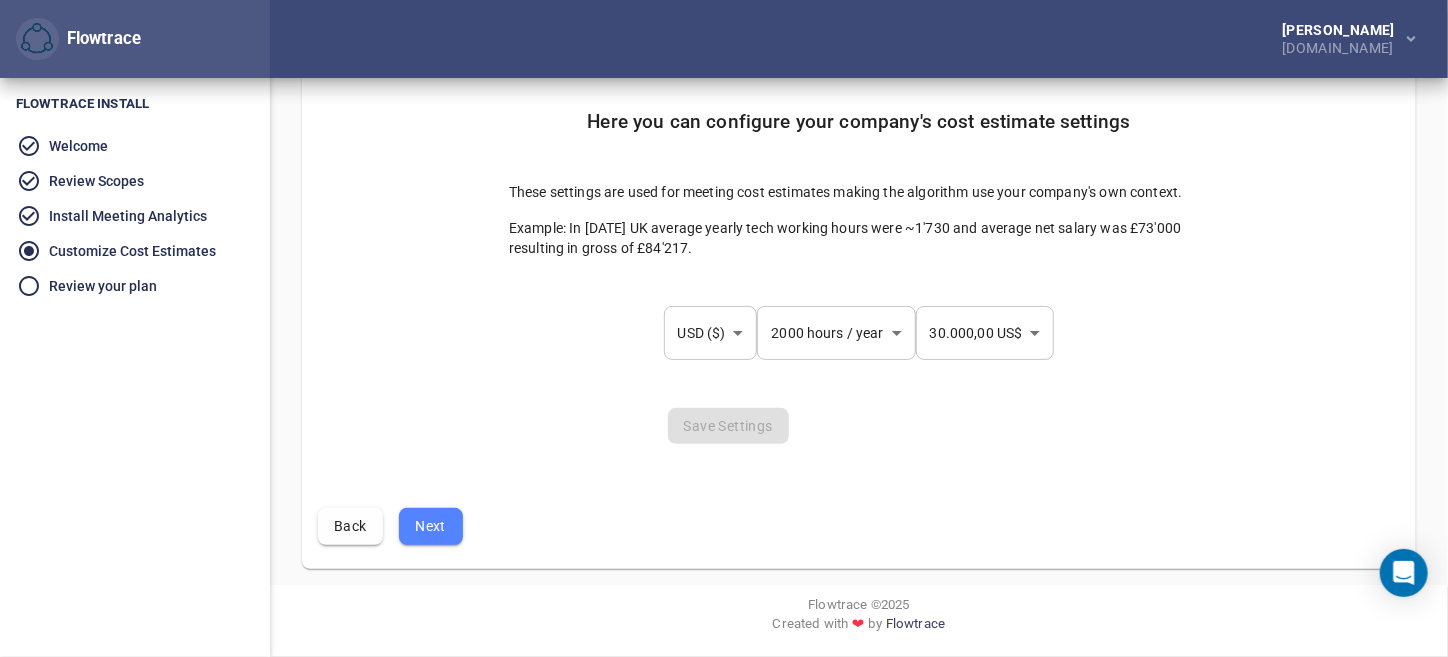 click on "Next" at bounding box center [431, 526] 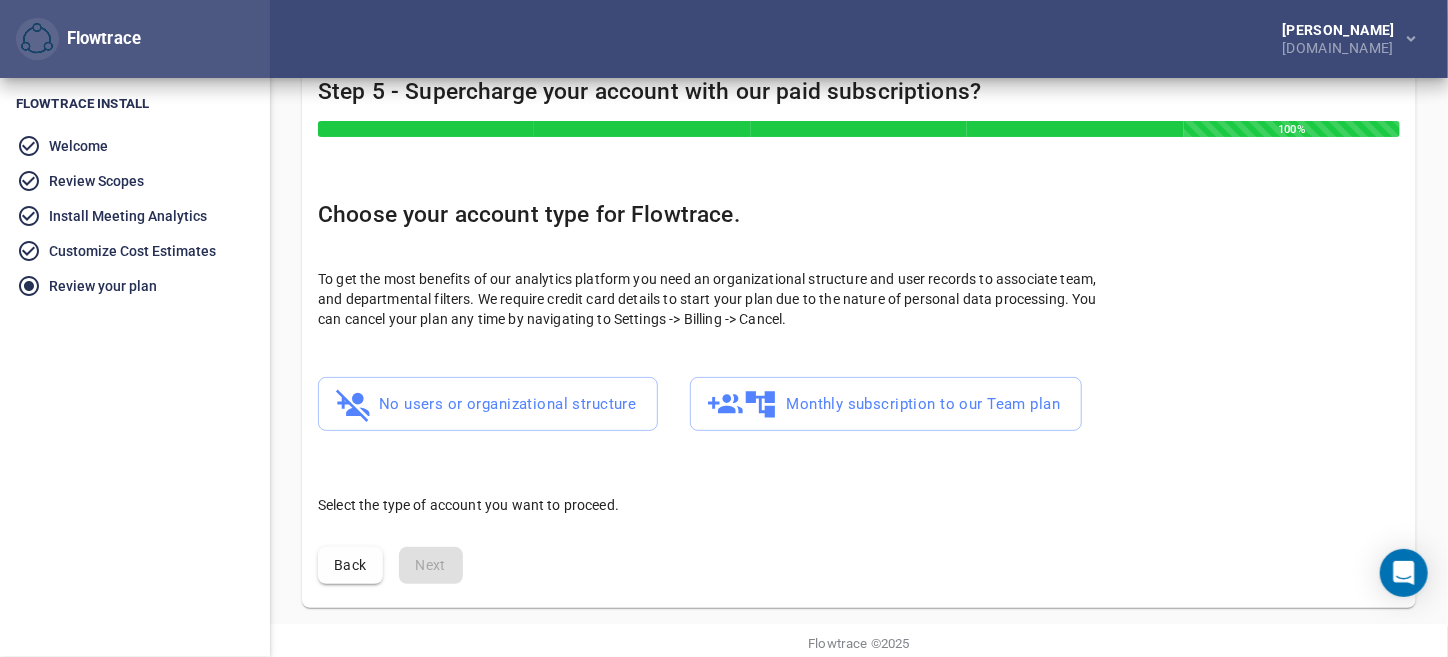 scroll, scrollTop: 86, scrollLeft: 0, axis: vertical 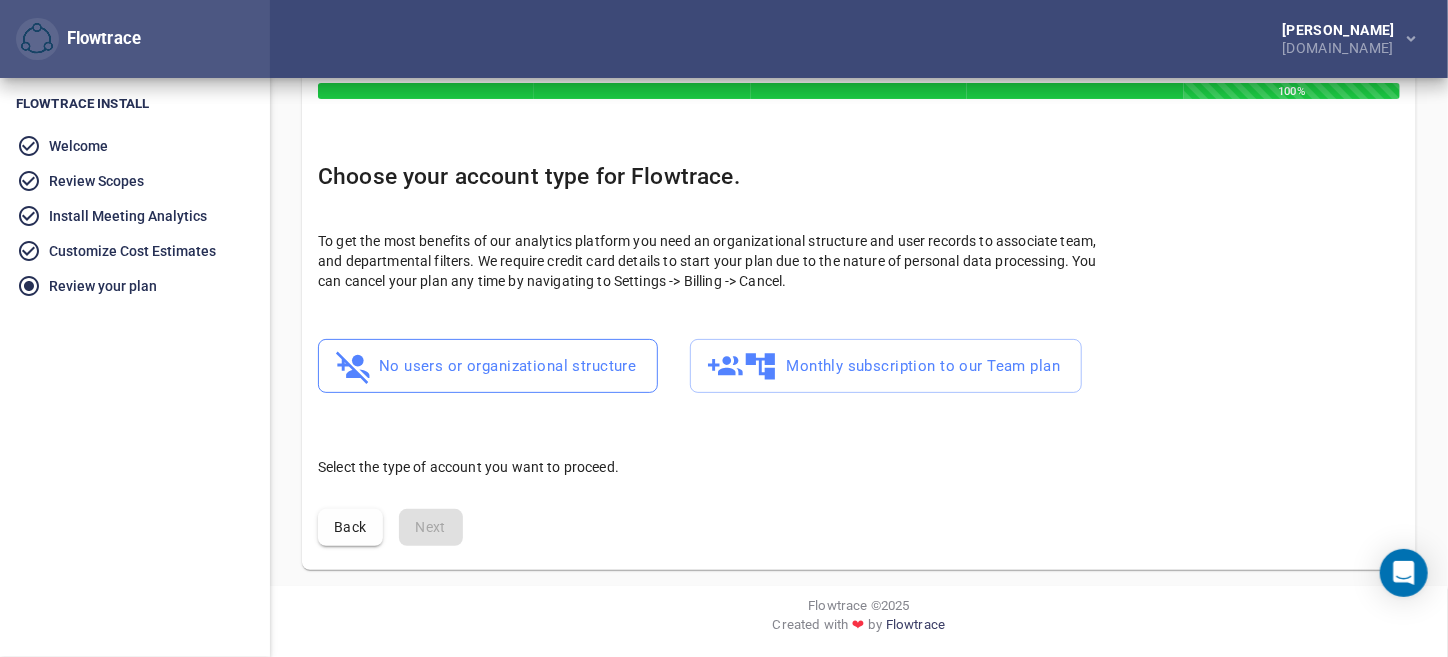 click on "No users or organizational structure" at bounding box center [488, 366] 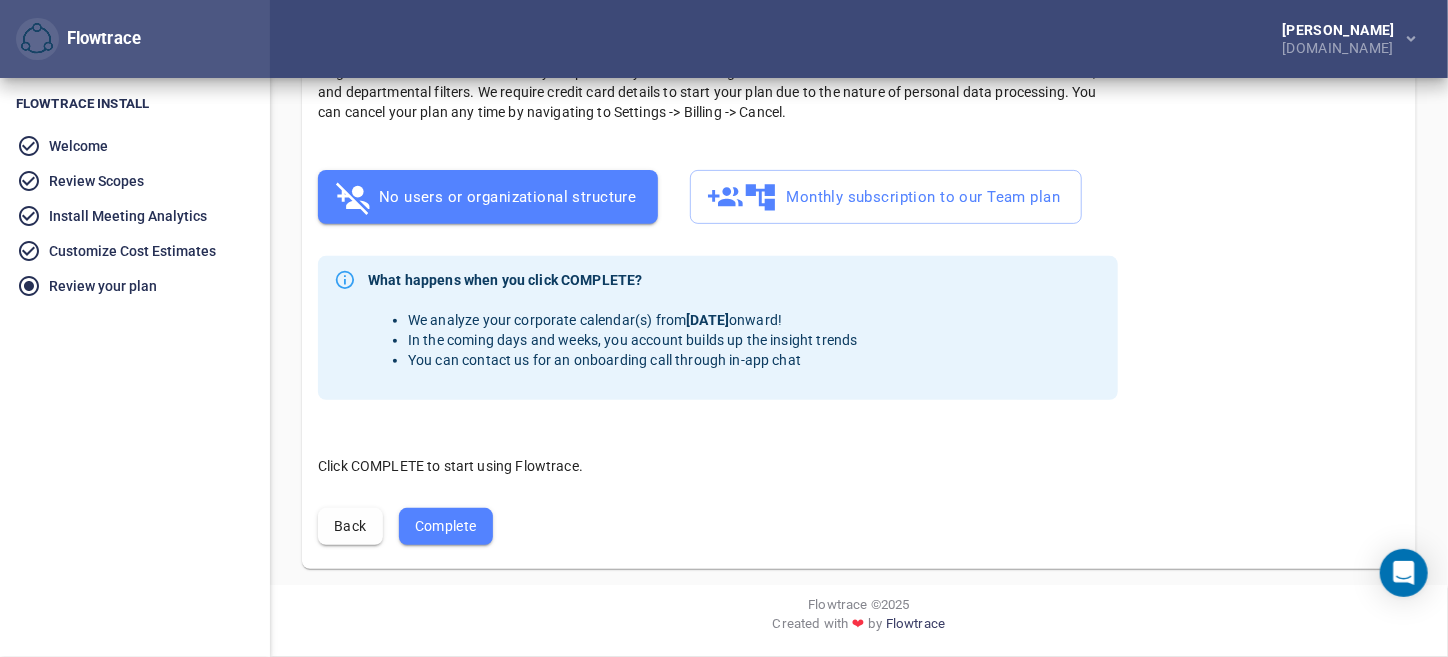 click on "Complete" at bounding box center [446, 526] 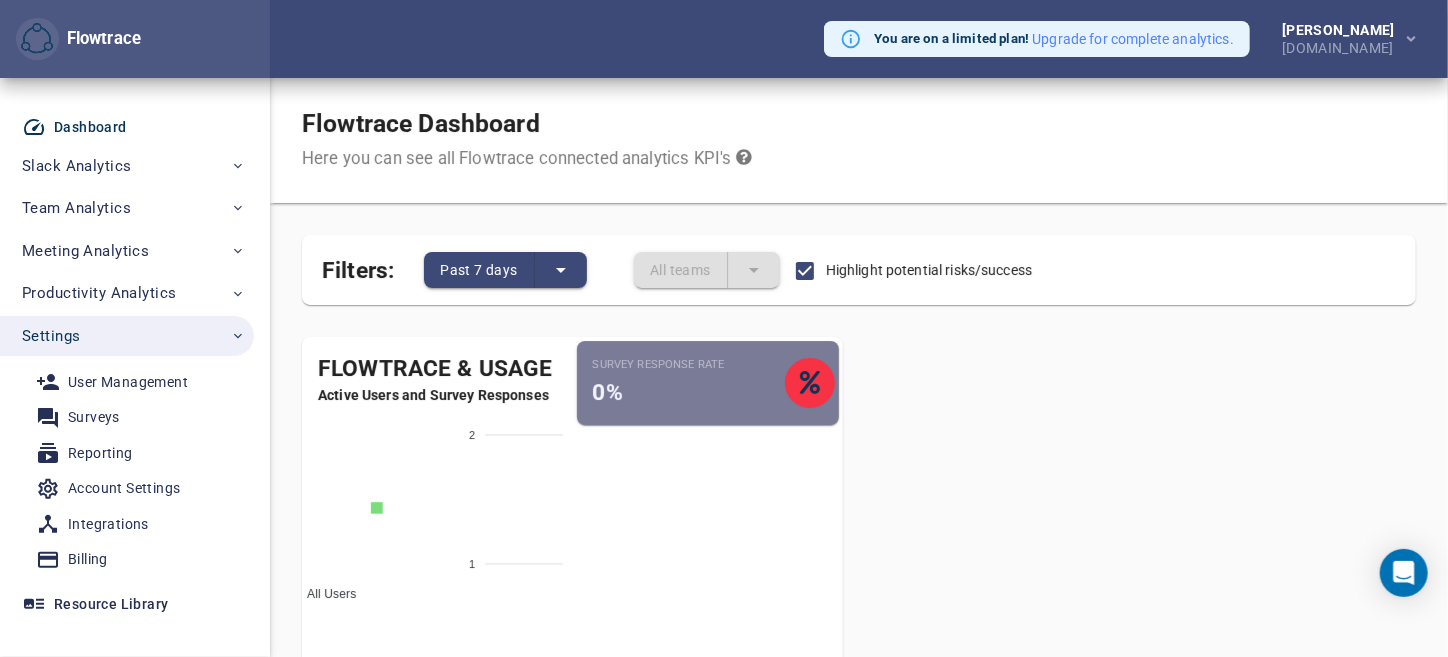 scroll, scrollTop: 0, scrollLeft: 0, axis: both 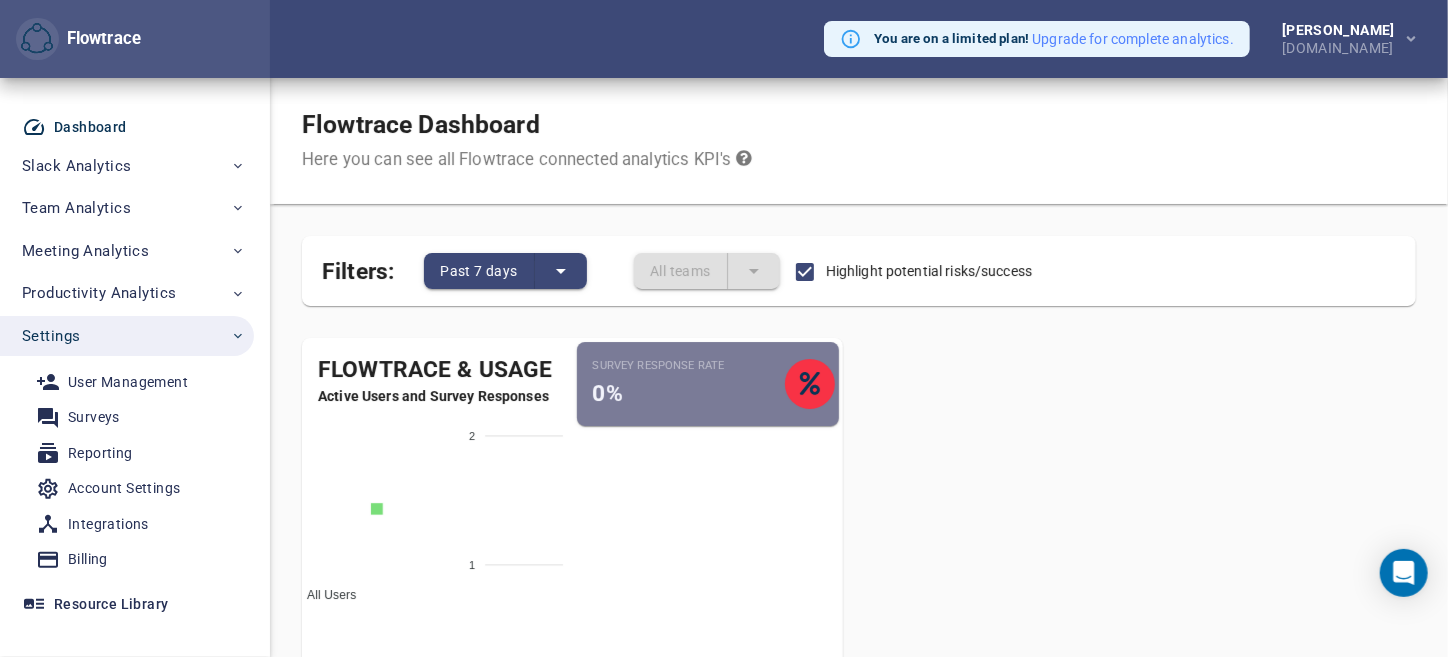 click on "All teams" at bounding box center [707, 271] 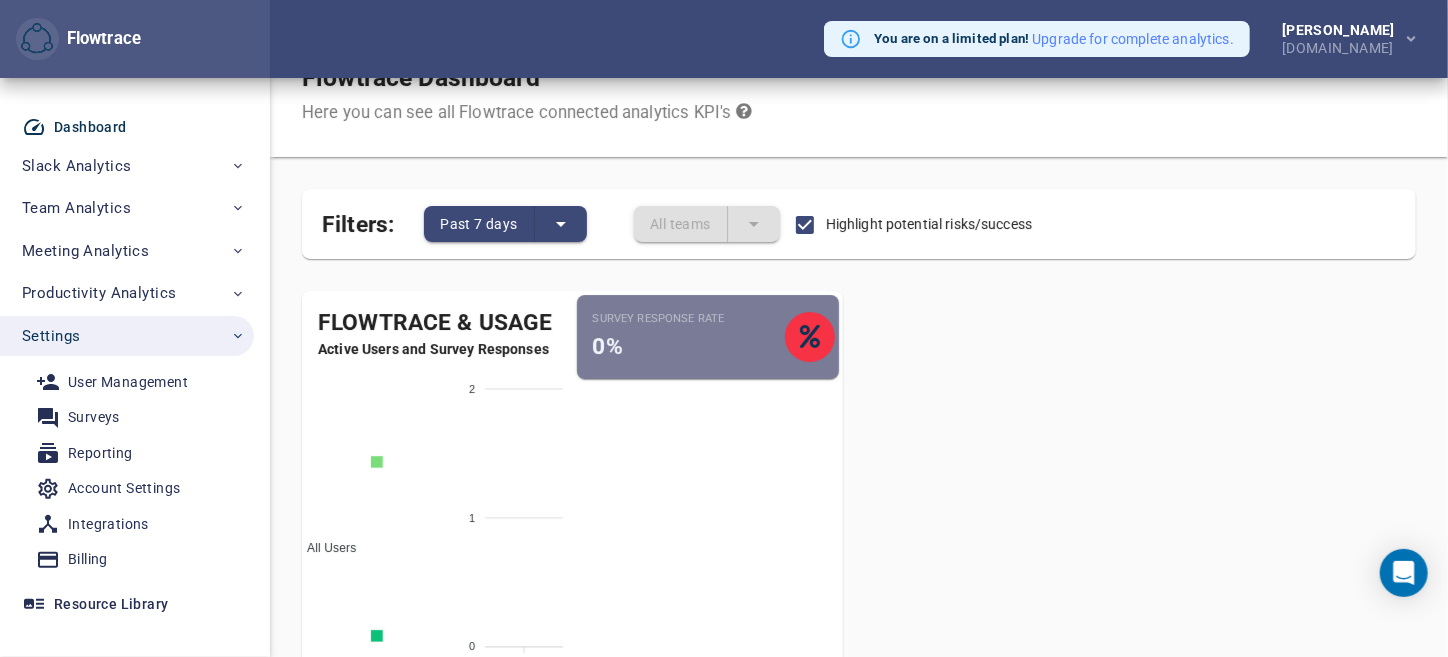 scroll, scrollTop: 99, scrollLeft: 0, axis: vertical 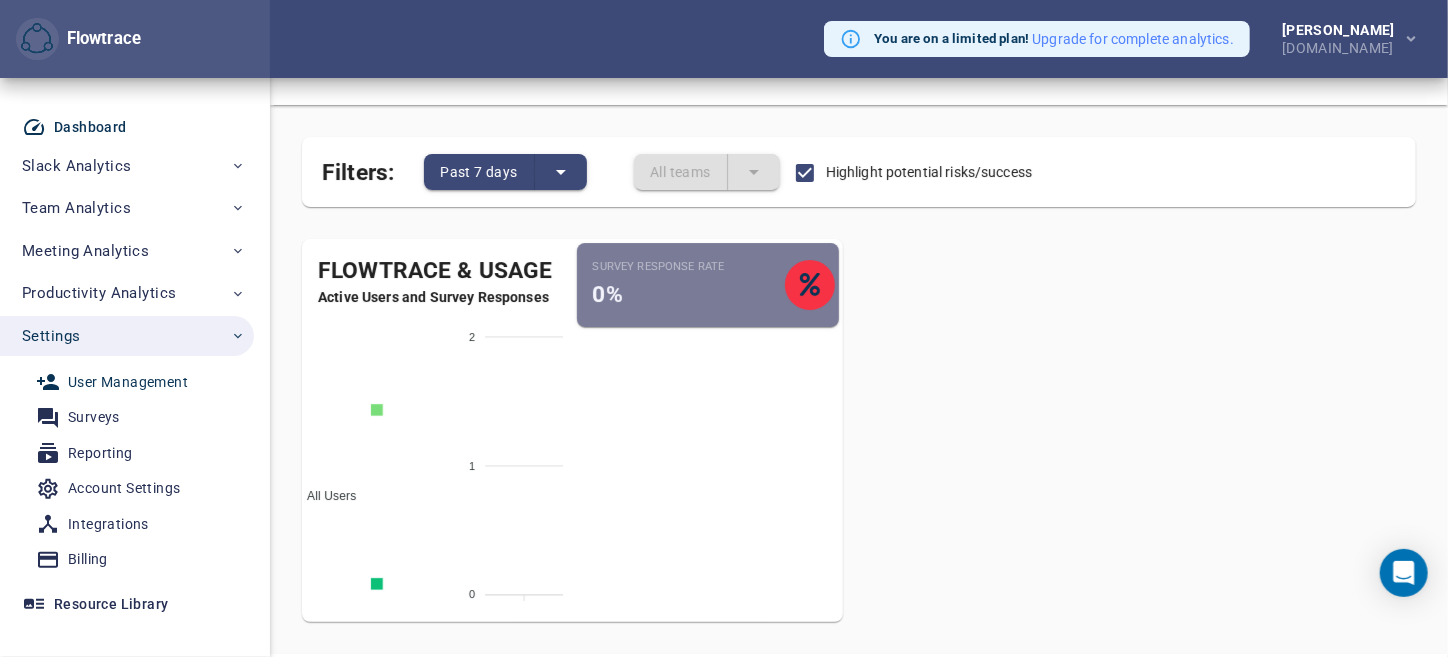 click on "User Management" at bounding box center (128, 382) 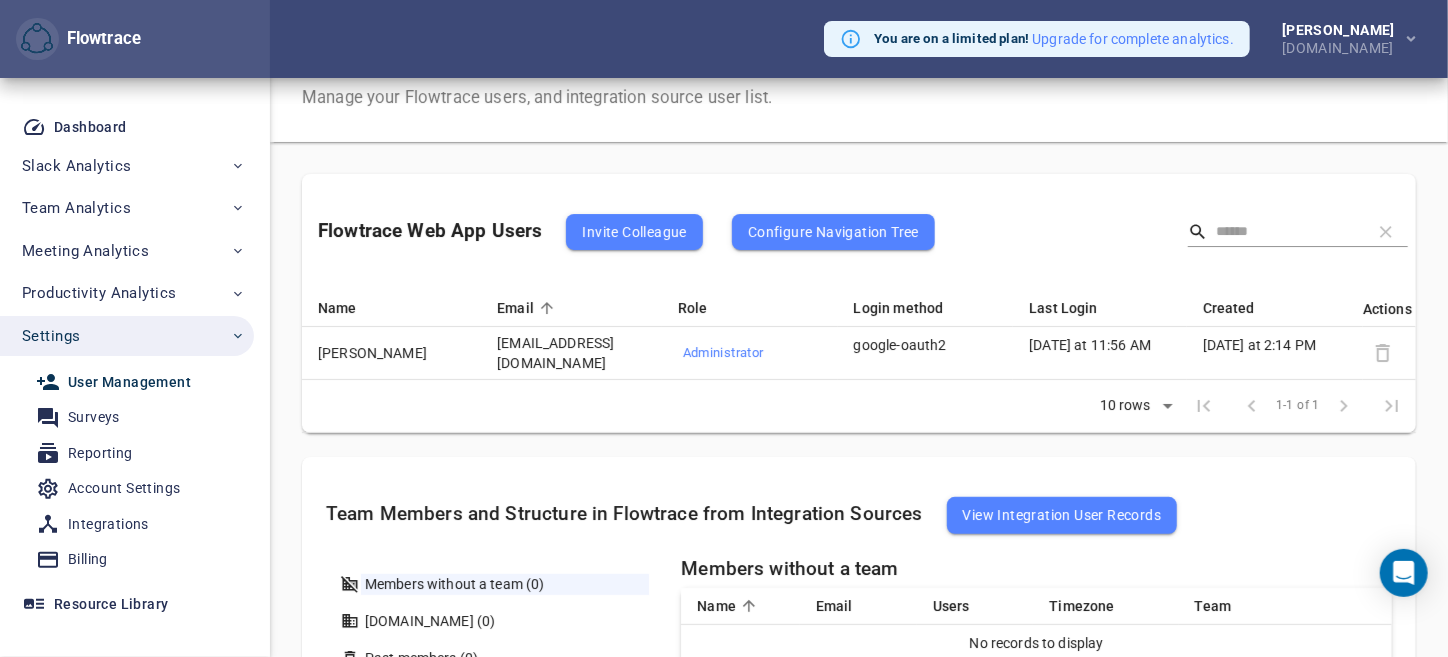 scroll, scrollTop: 0, scrollLeft: 0, axis: both 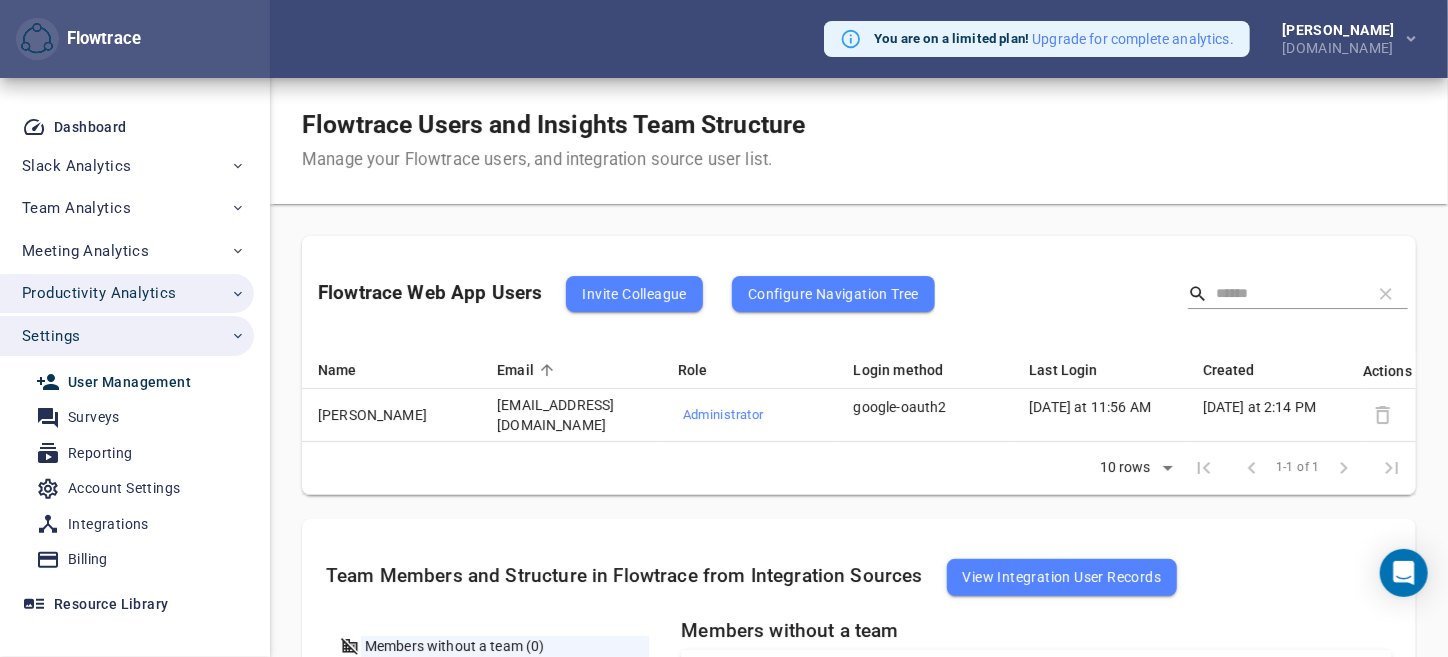 click on "Productivity Analytics" at bounding box center [99, 293] 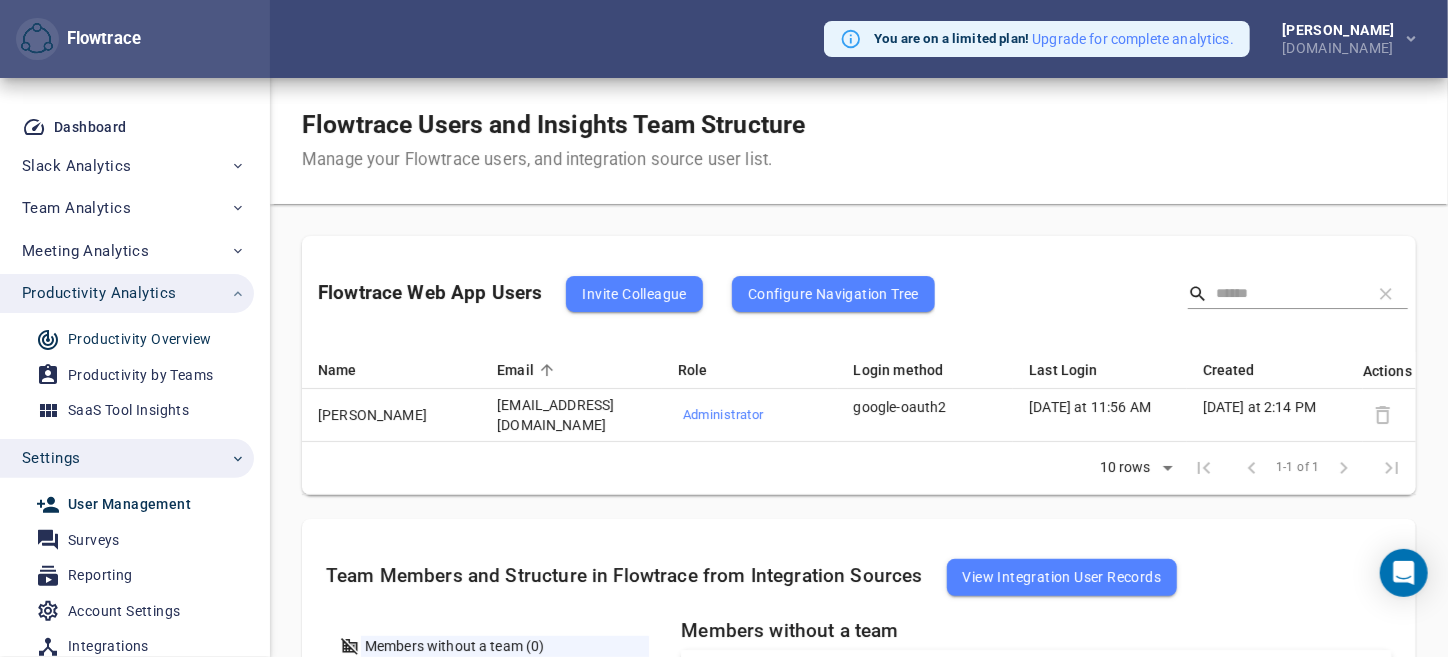 click on "Productivity Overview" at bounding box center (139, 339) 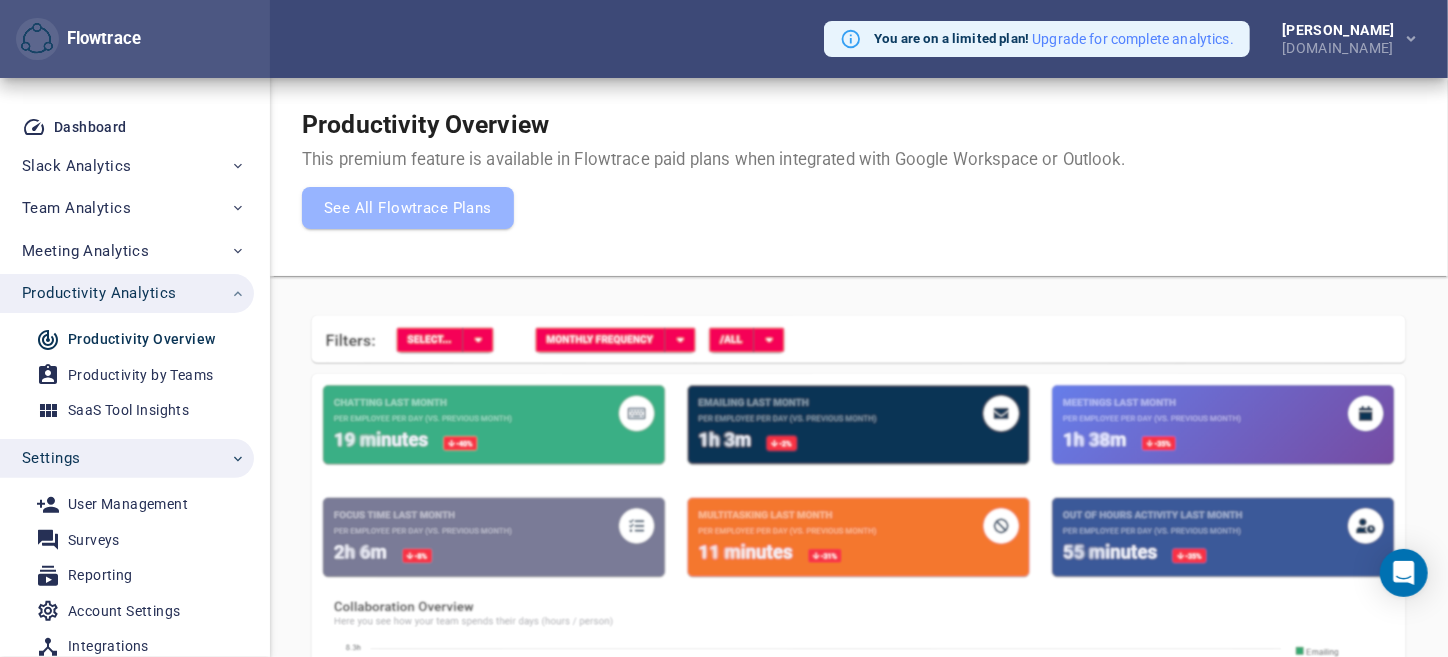 click on "See All Flowtrace Plans" at bounding box center (408, 208) 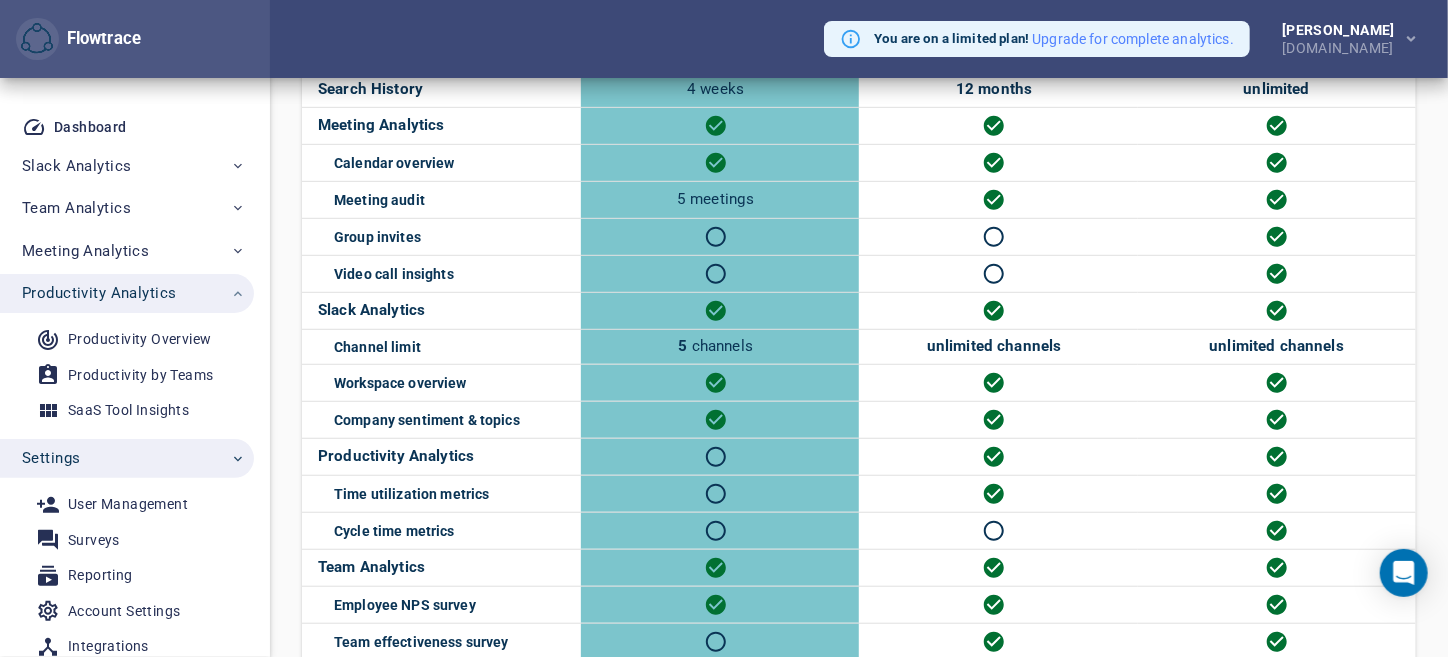 scroll, scrollTop: 560, scrollLeft: 0, axis: vertical 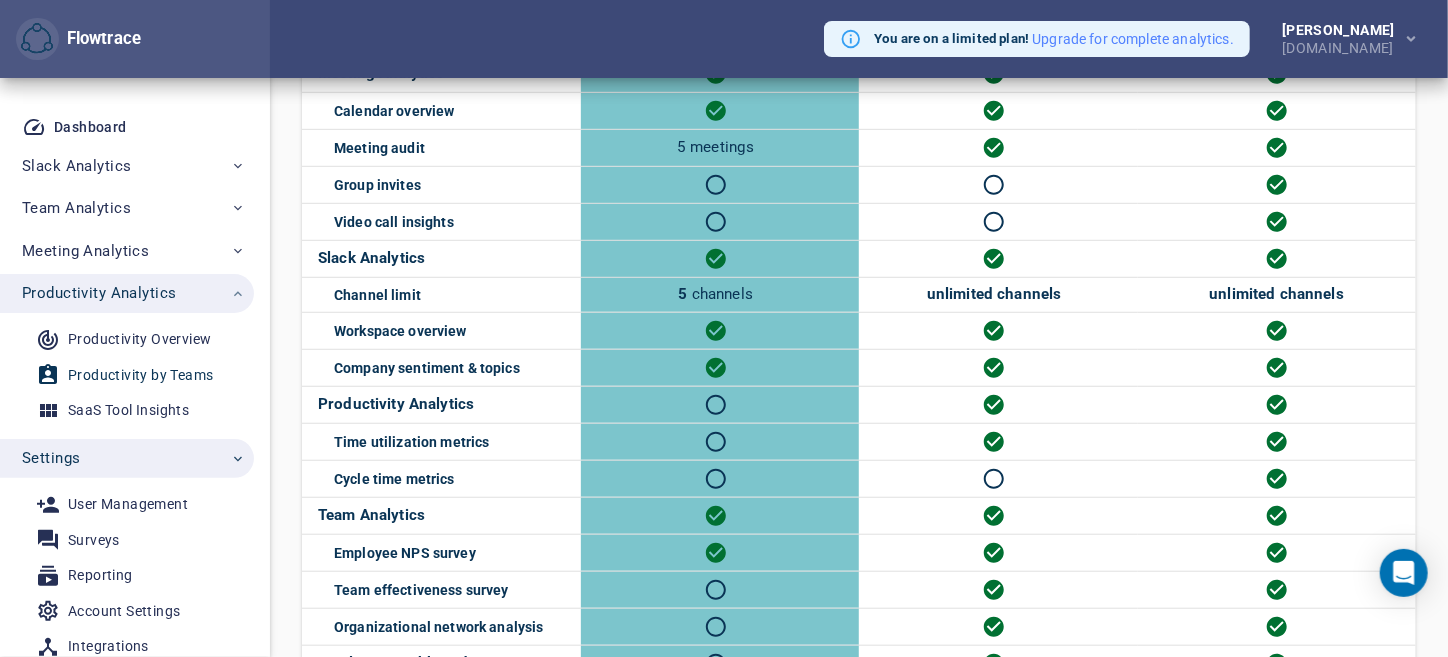 click on "Productivity by Teams" at bounding box center [140, 375] 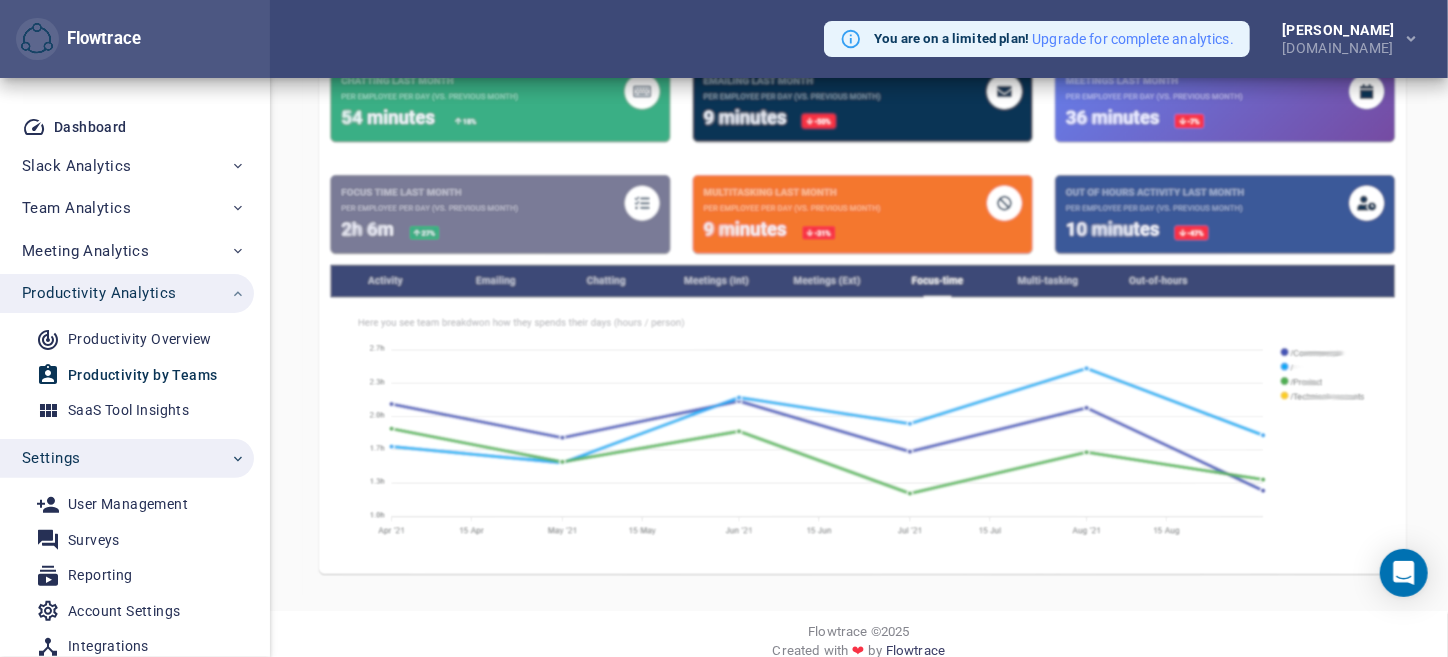 scroll, scrollTop: 350, scrollLeft: 0, axis: vertical 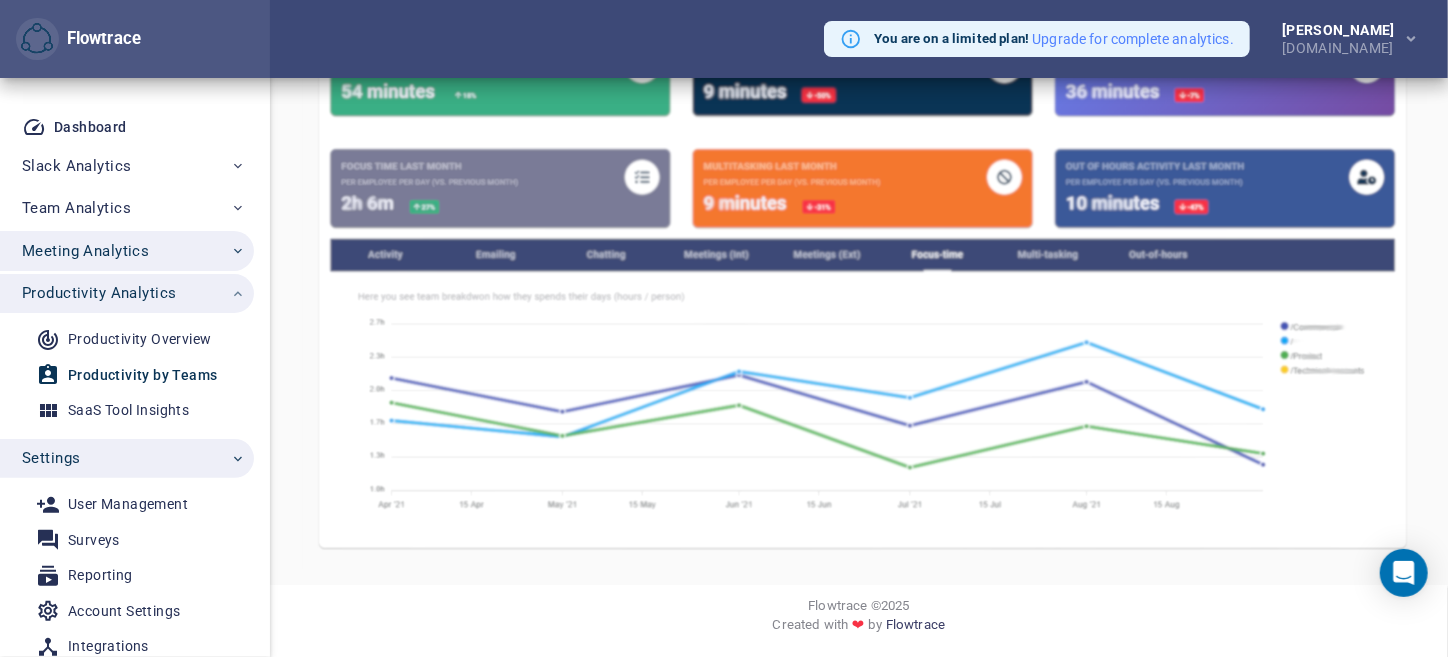 click on "Meeting Analytics" at bounding box center [85, 251] 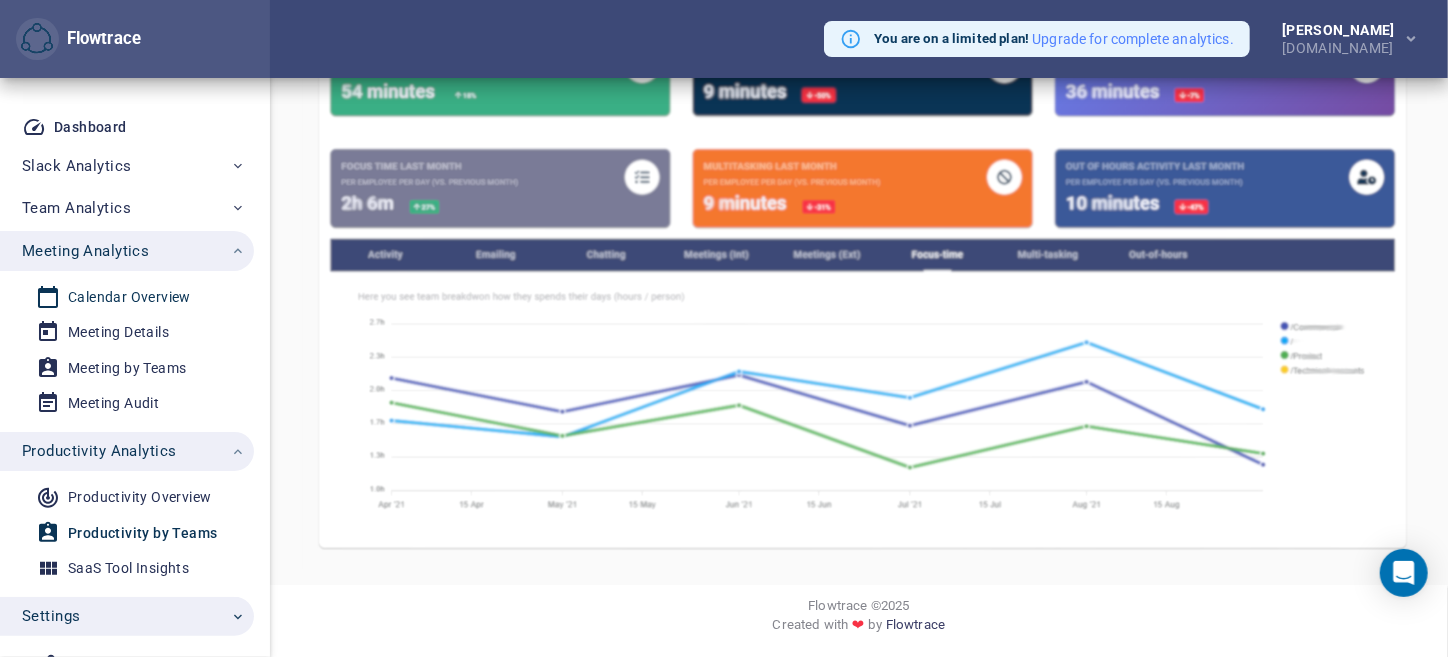 click on "Calendar Overview" at bounding box center [119, 297] 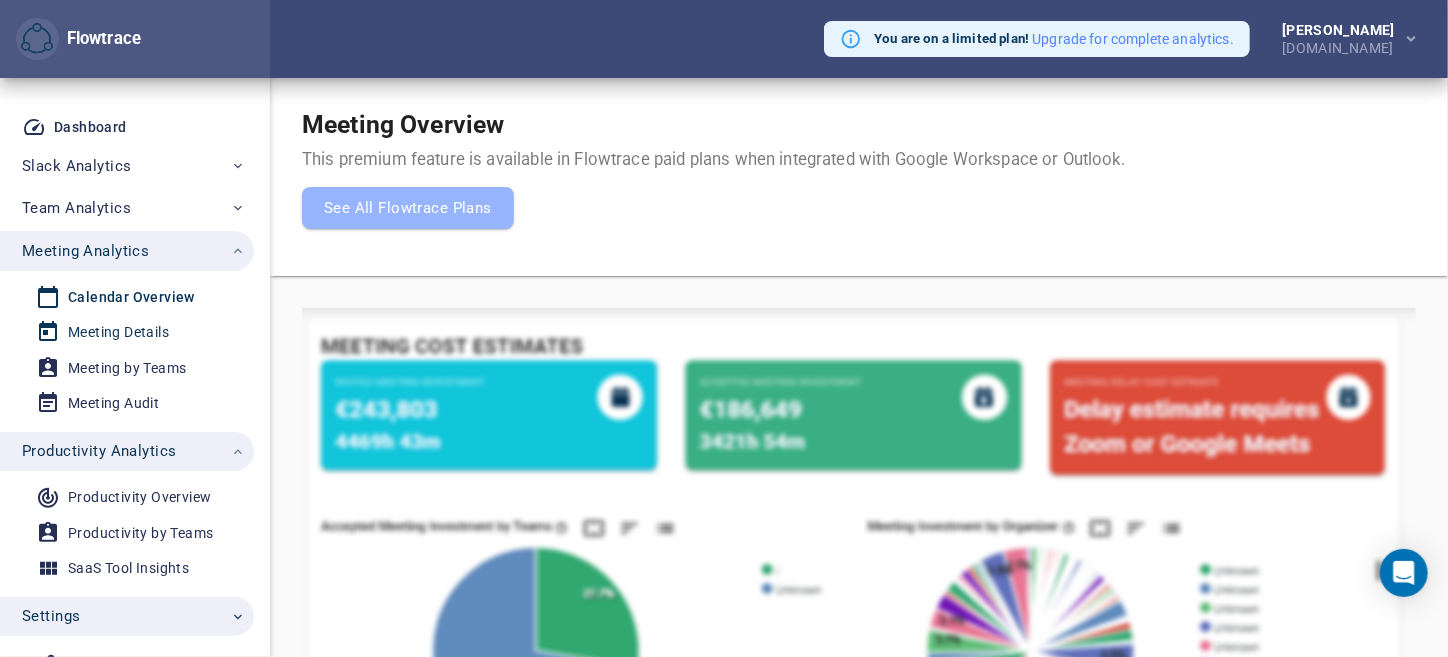 click on "Meeting Details" at bounding box center [118, 332] 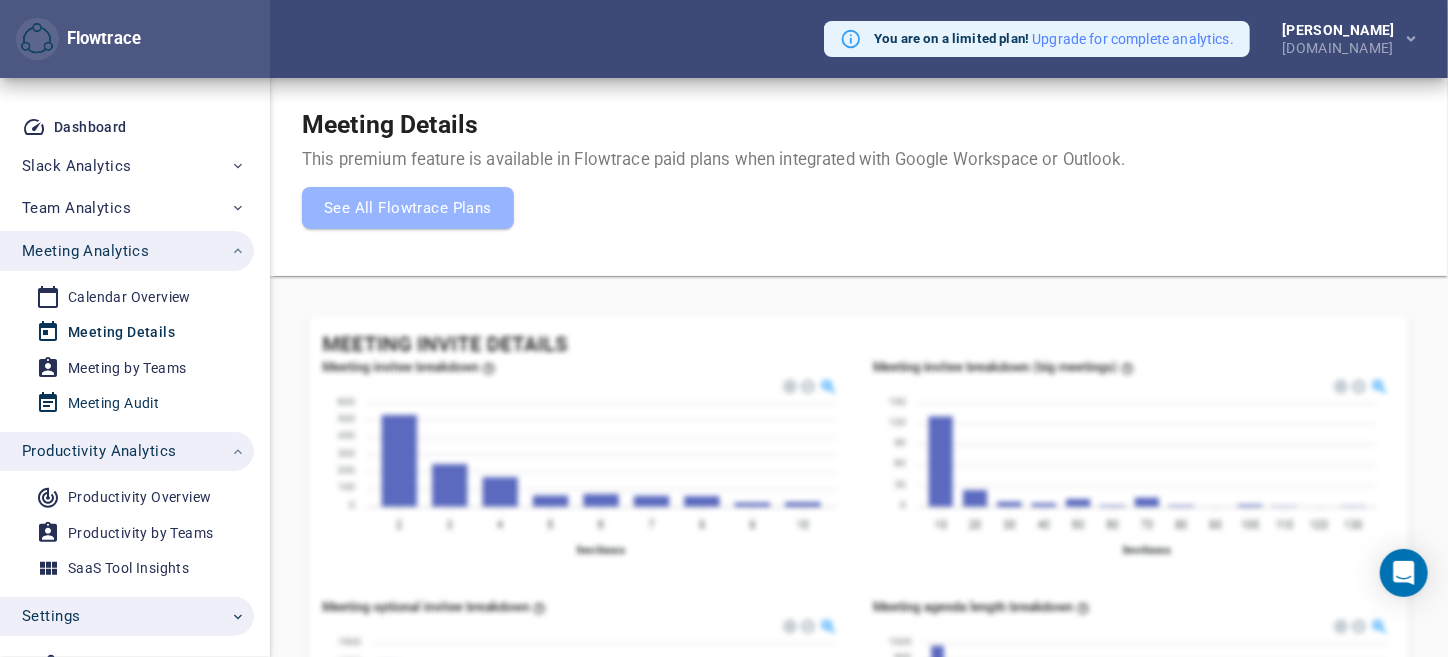 click on "Meeting Audit" at bounding box center [113, 403] 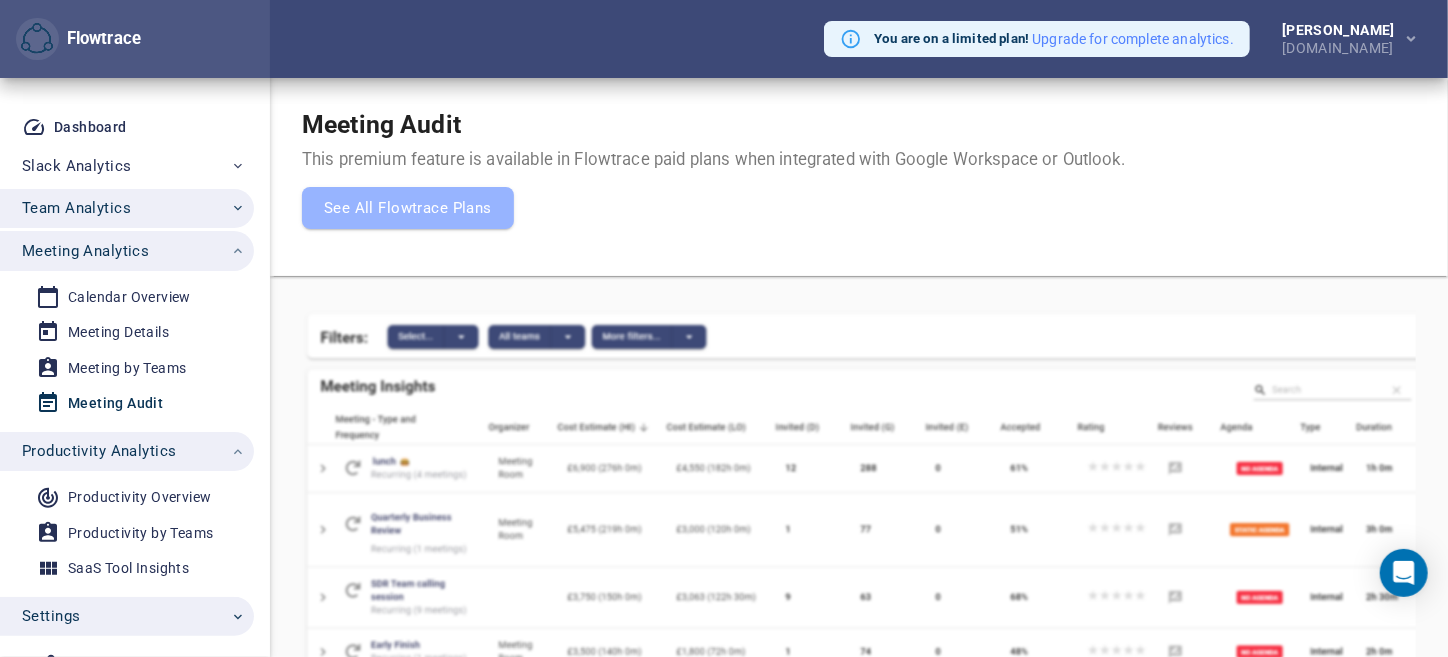 click on "Team Analytics" at bounding box center (76, 208) 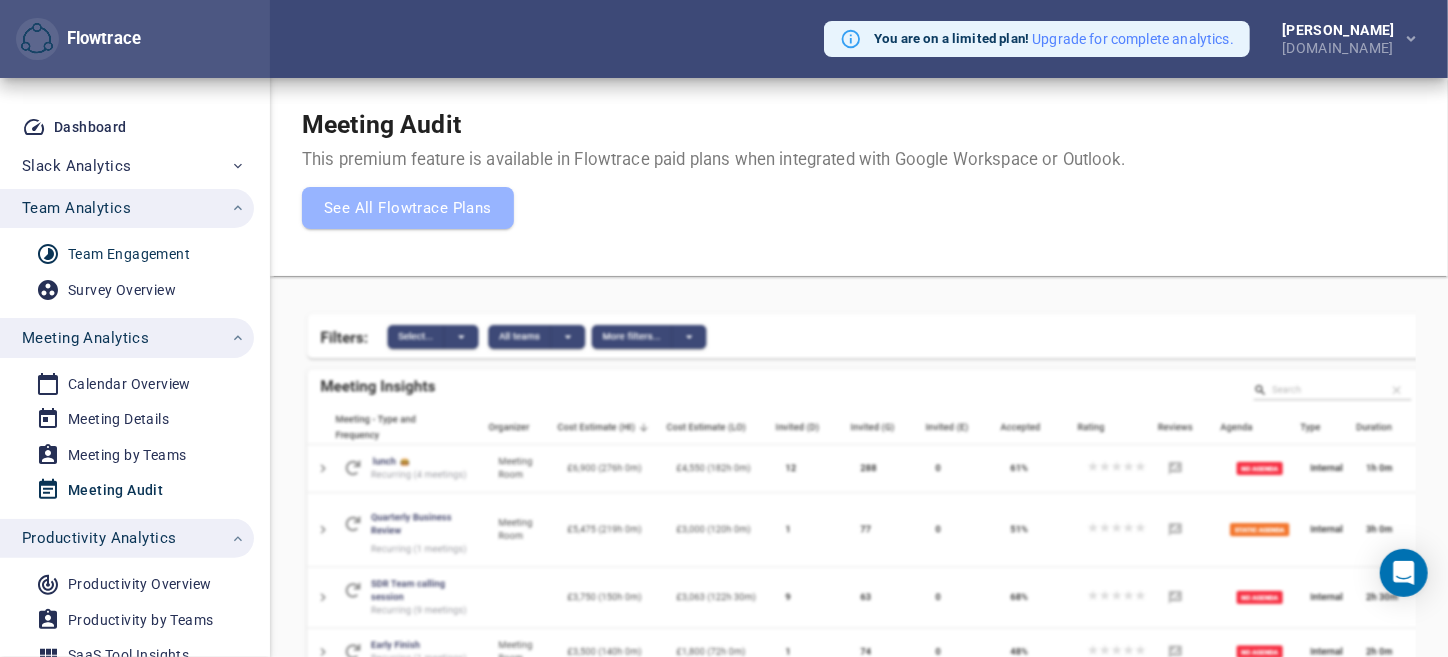 click on "Team Engagement" at bounding box center (129, 254) 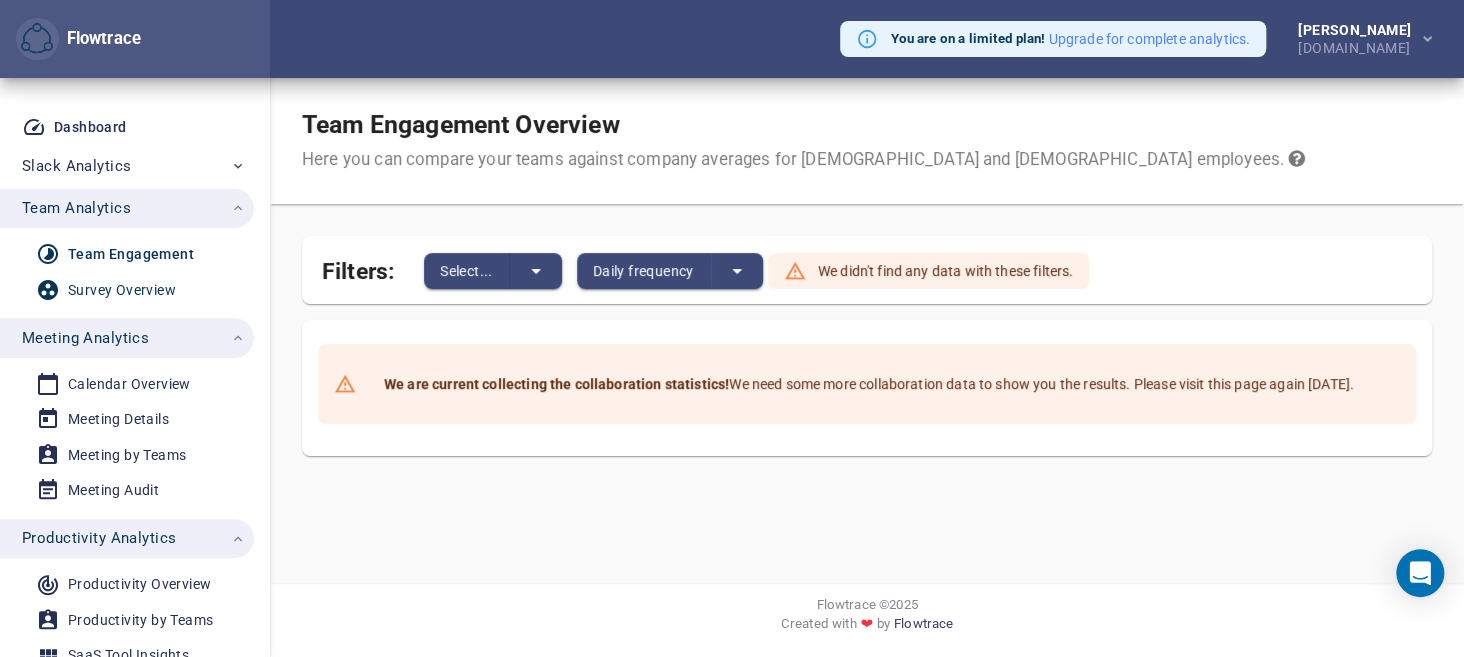 click on "Survey Overview" at bounding box center (122, 290) 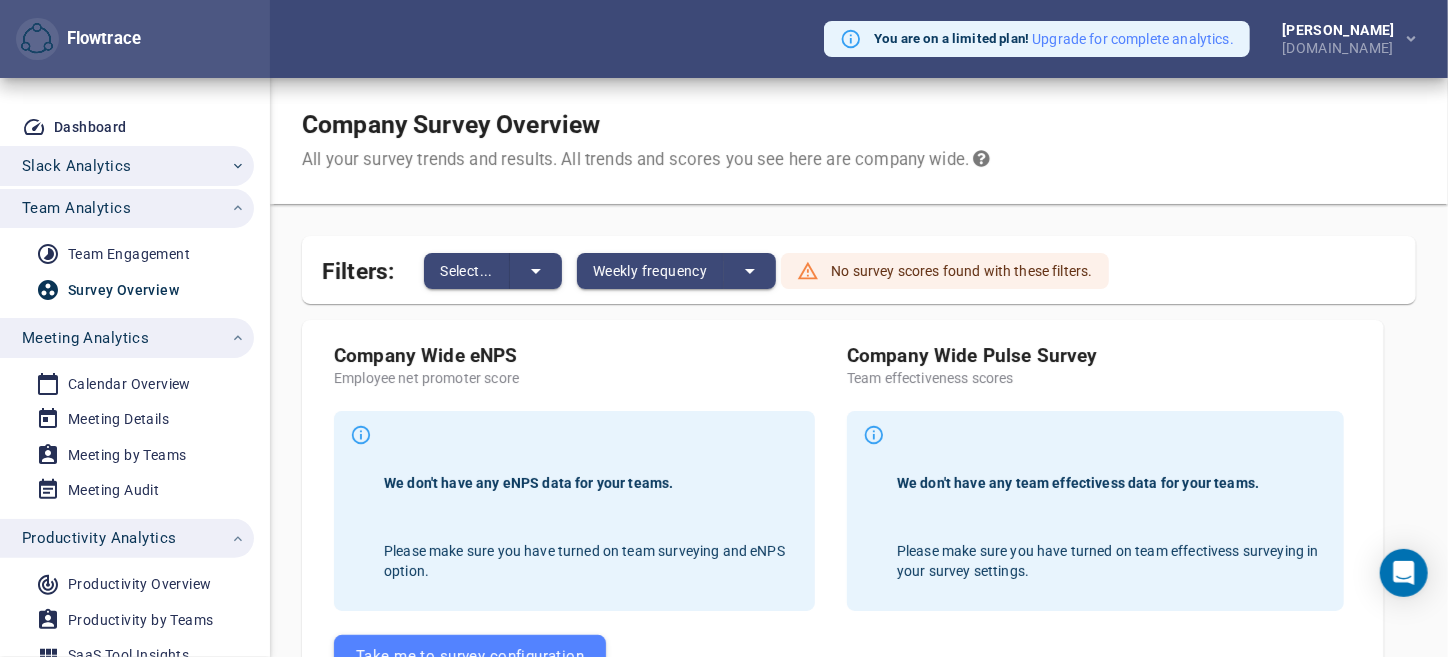 click on "Slack Analytics" at bounding box center (76, 166) 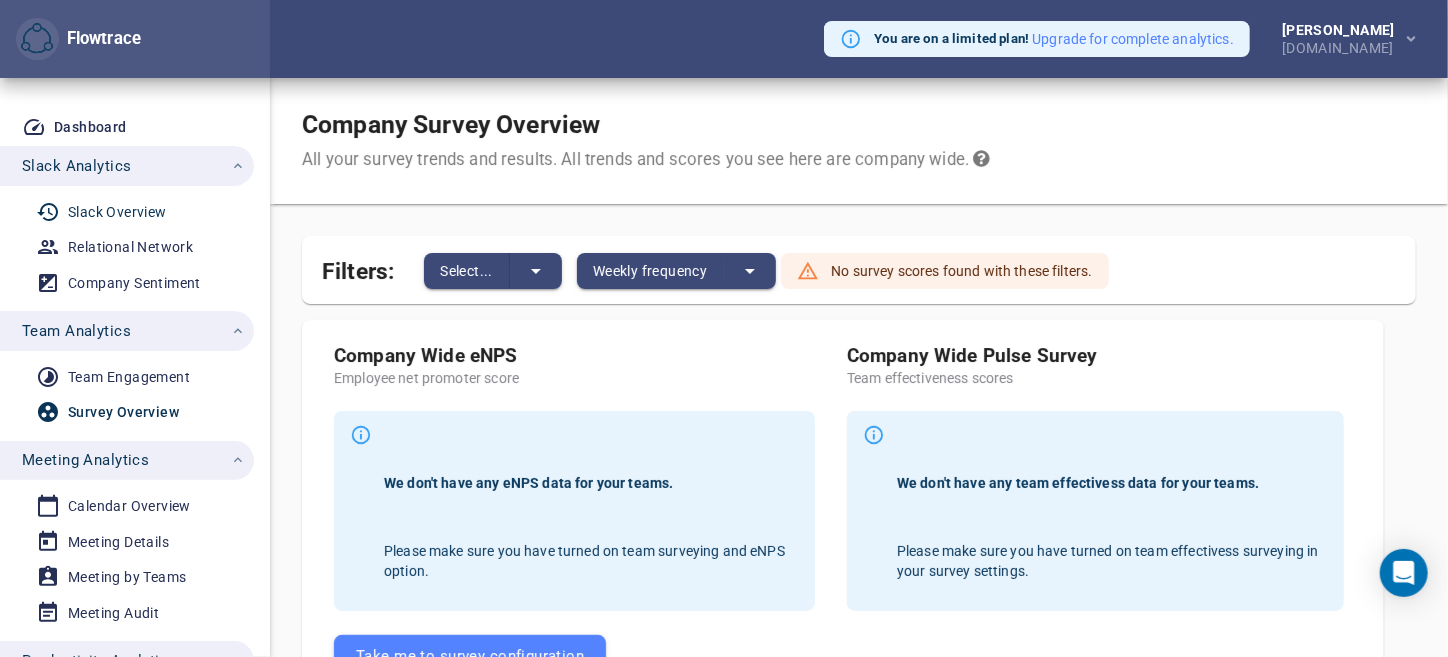 click on "Slack Overview" at bounding box center [117, 212] 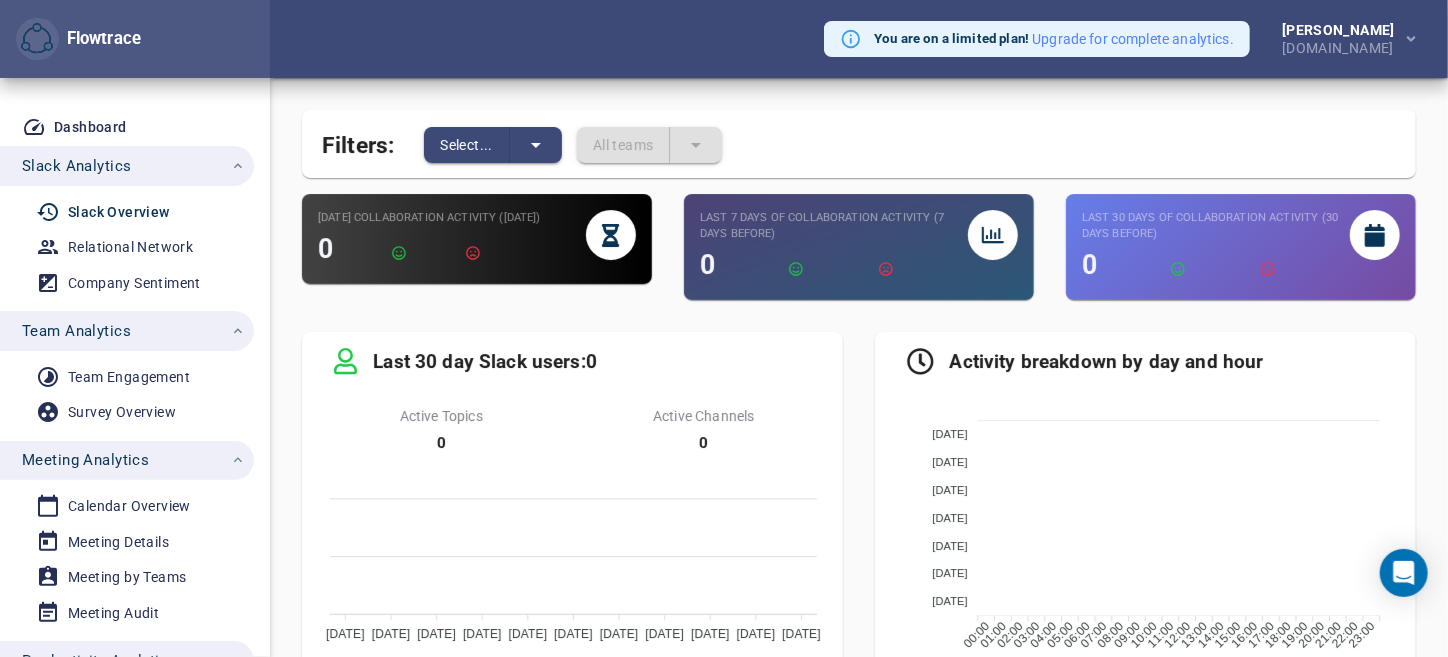 scroll, scrollTop: 200, scrollLeft: 0, axis: vertical 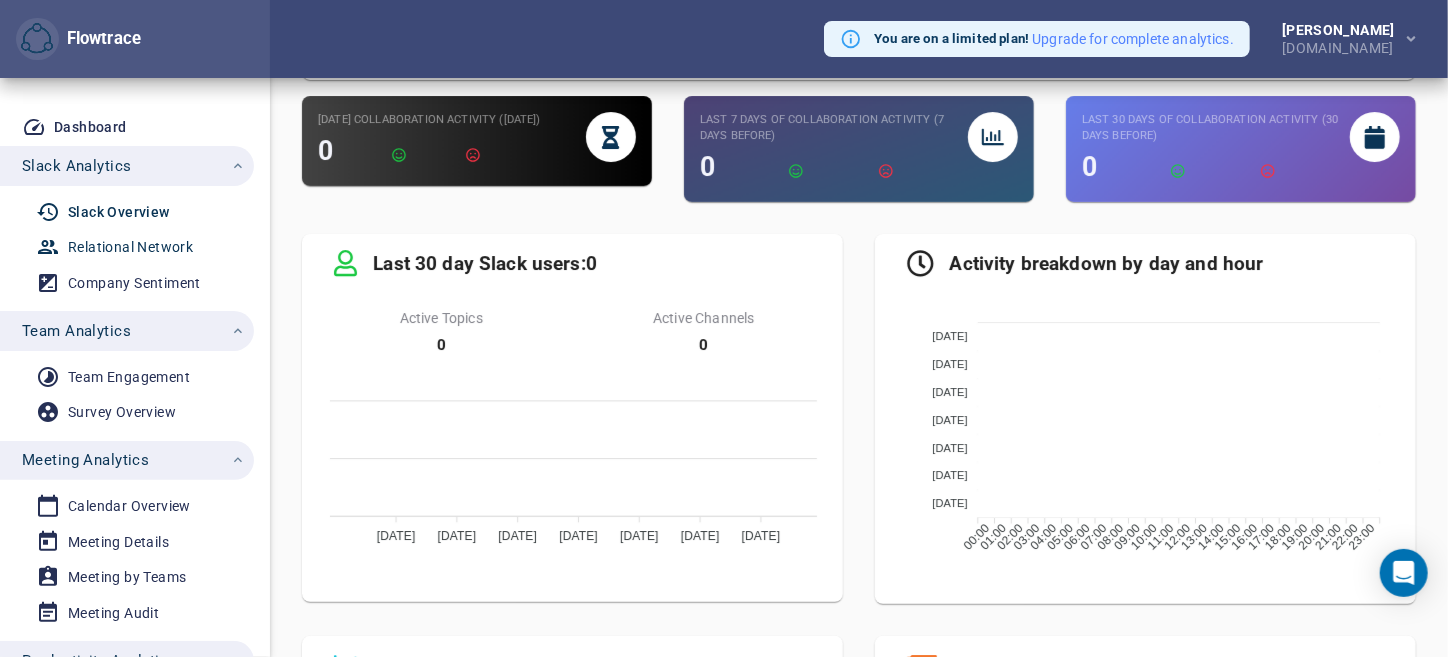 click on "Relational Network" at bounding box center (130, 247) 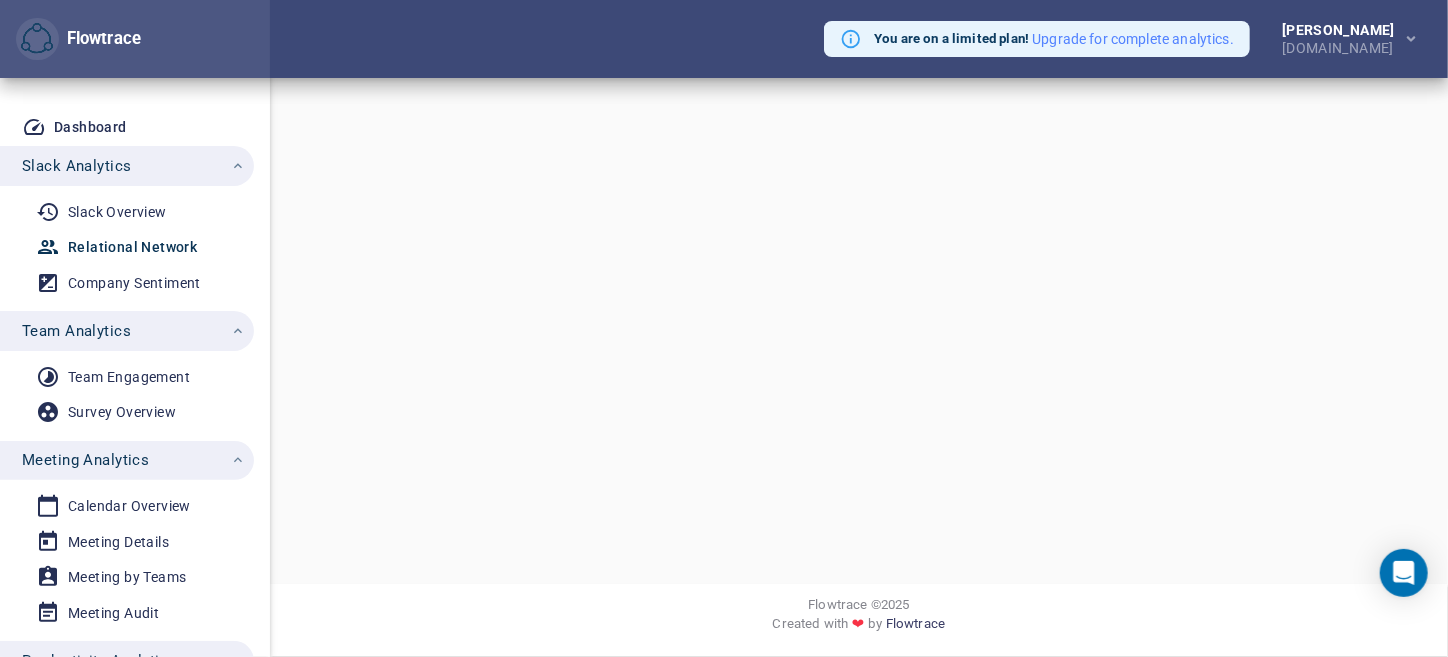 scroll, scrollTop: 0, scrollLeft: 0, axis: both 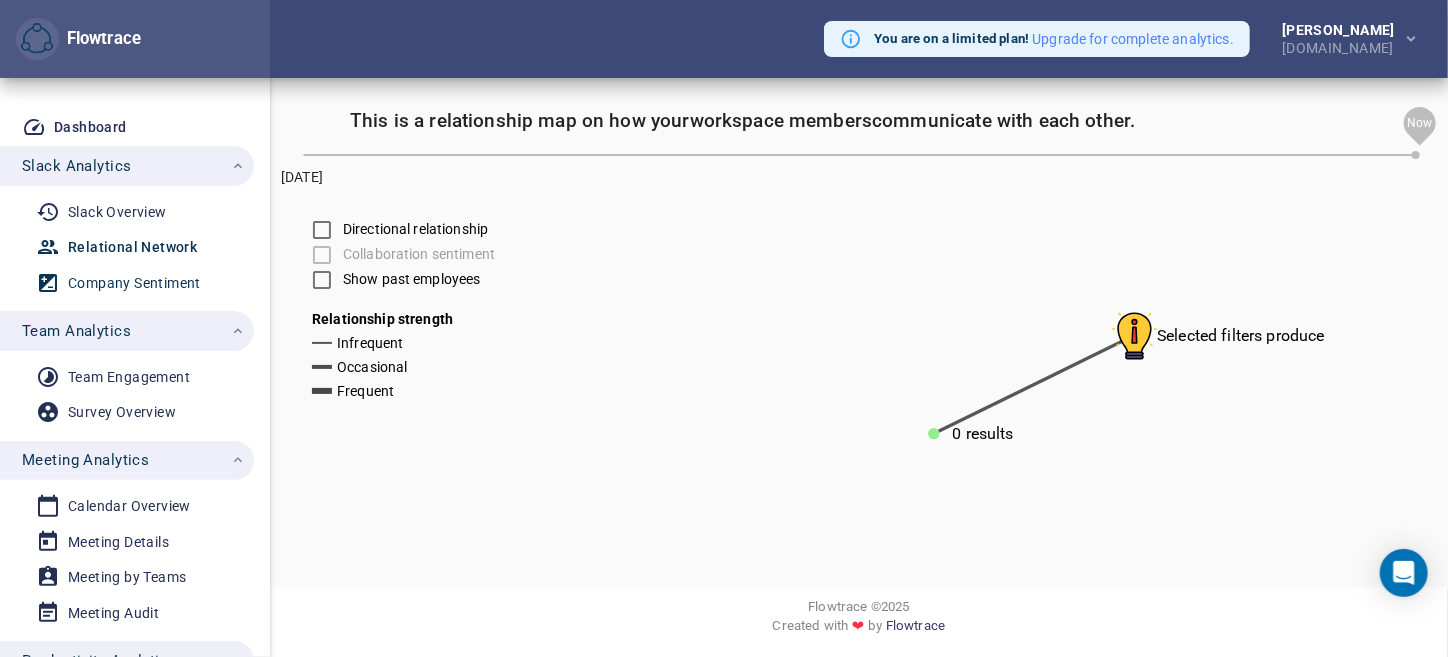 click on "Company Sentiment" at bounding box center [134, 283] 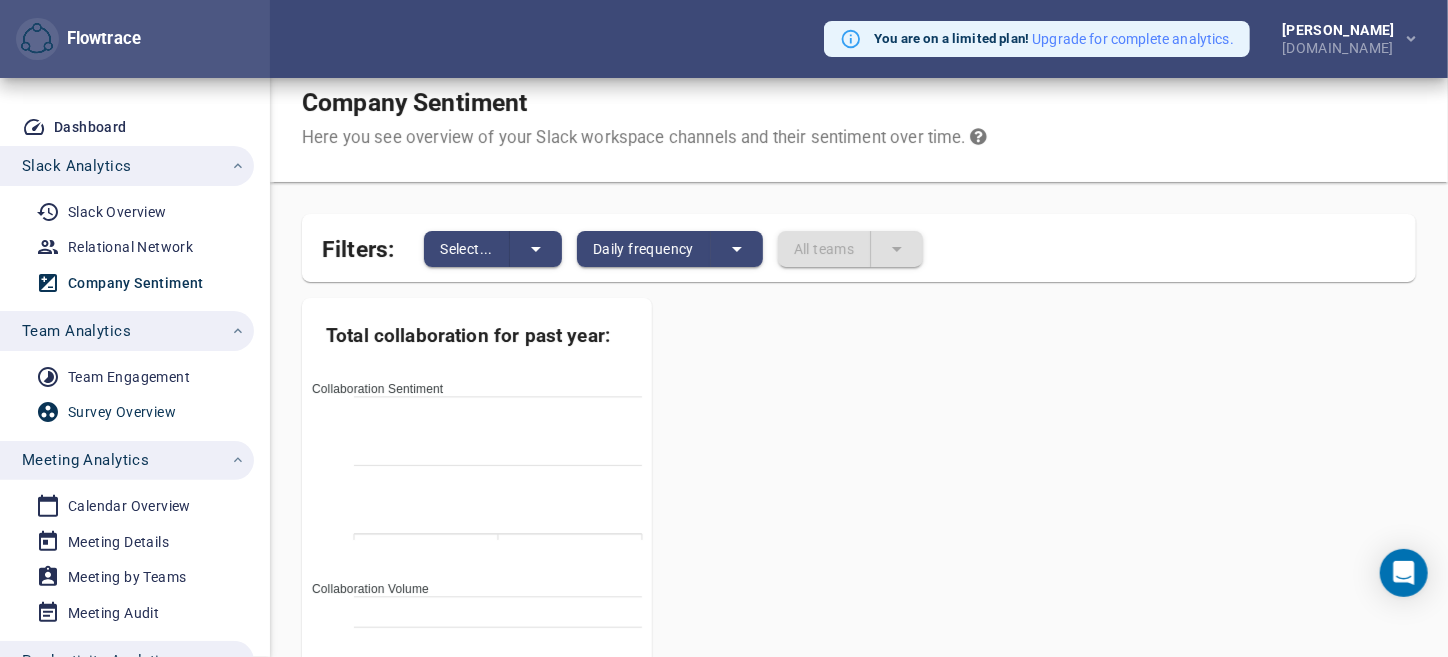 scroll, scrollTop: 0, scrollLeft: 0, axis: both 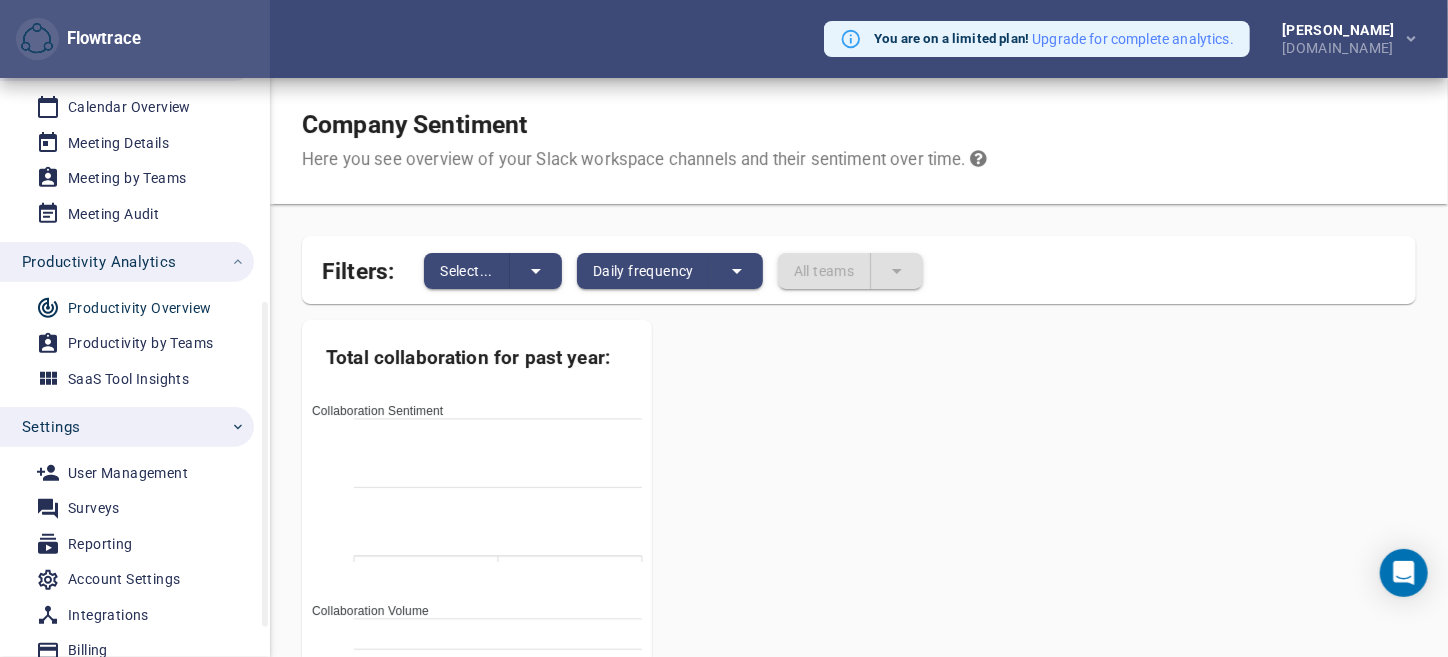click on "Productivity Overview" at bounding box center (139, 308) 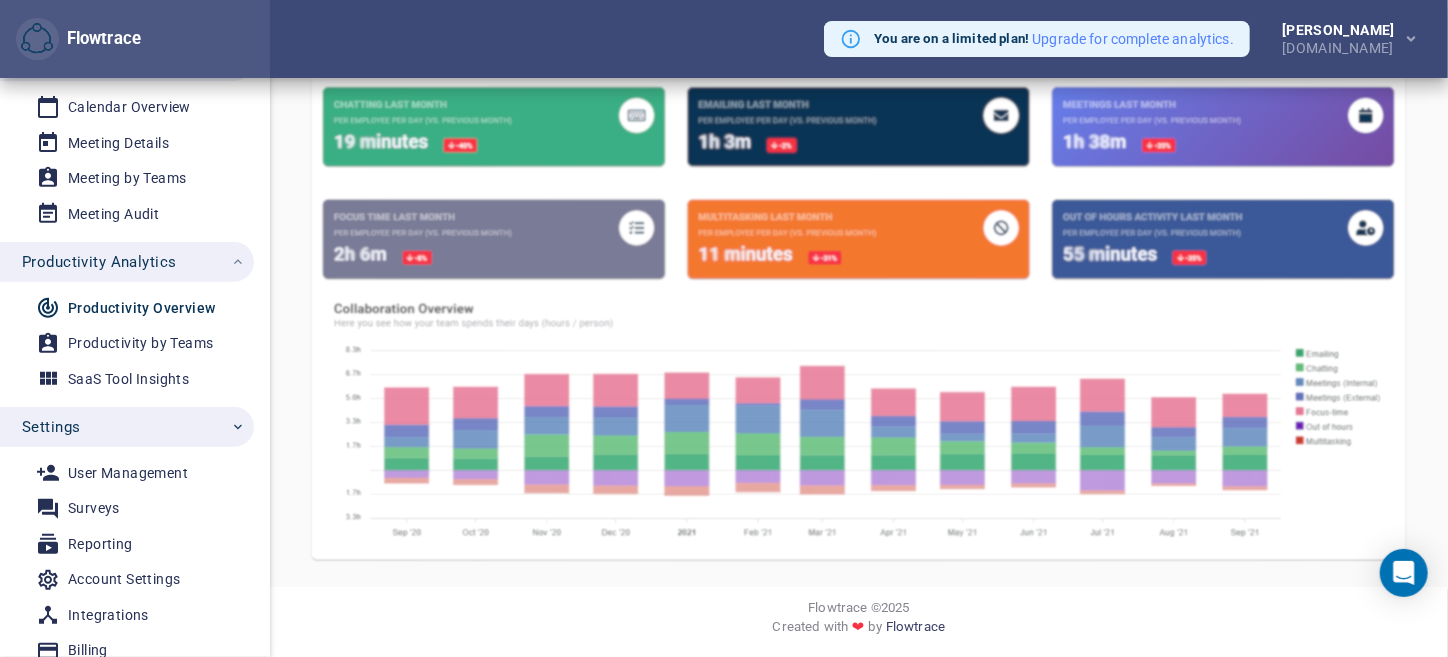 scroll, scrollTop: 300, scrollLeft: 0, axis: vertical 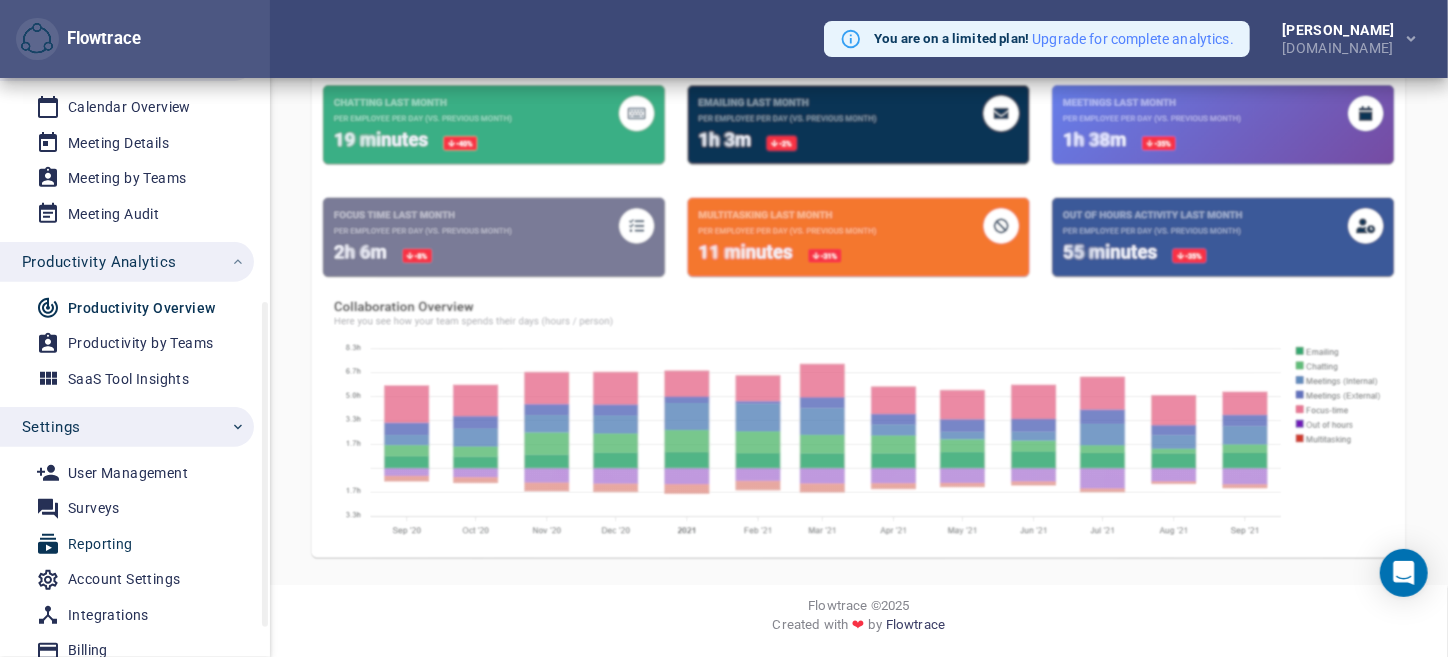click on "Reporting" at bounding box center (100, 544) 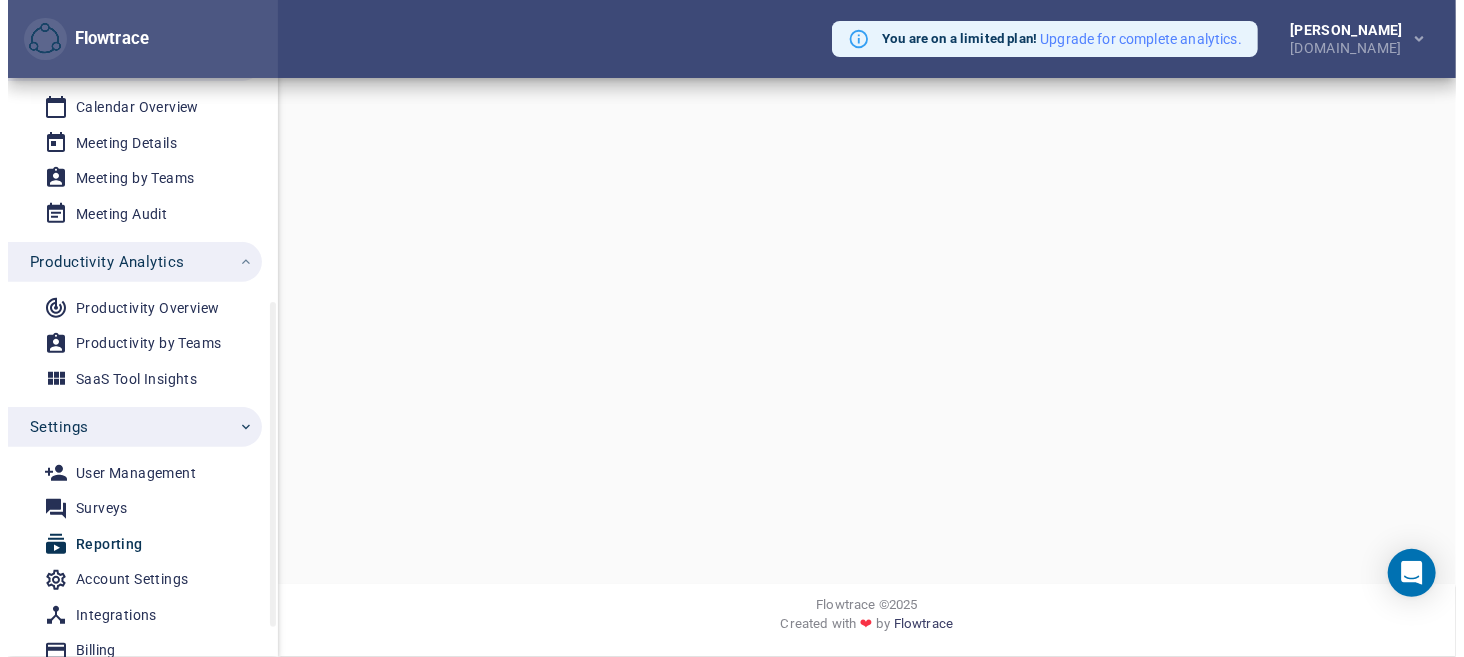 scroll, scrollTop: 0, scrollLeft: 0, axis: both 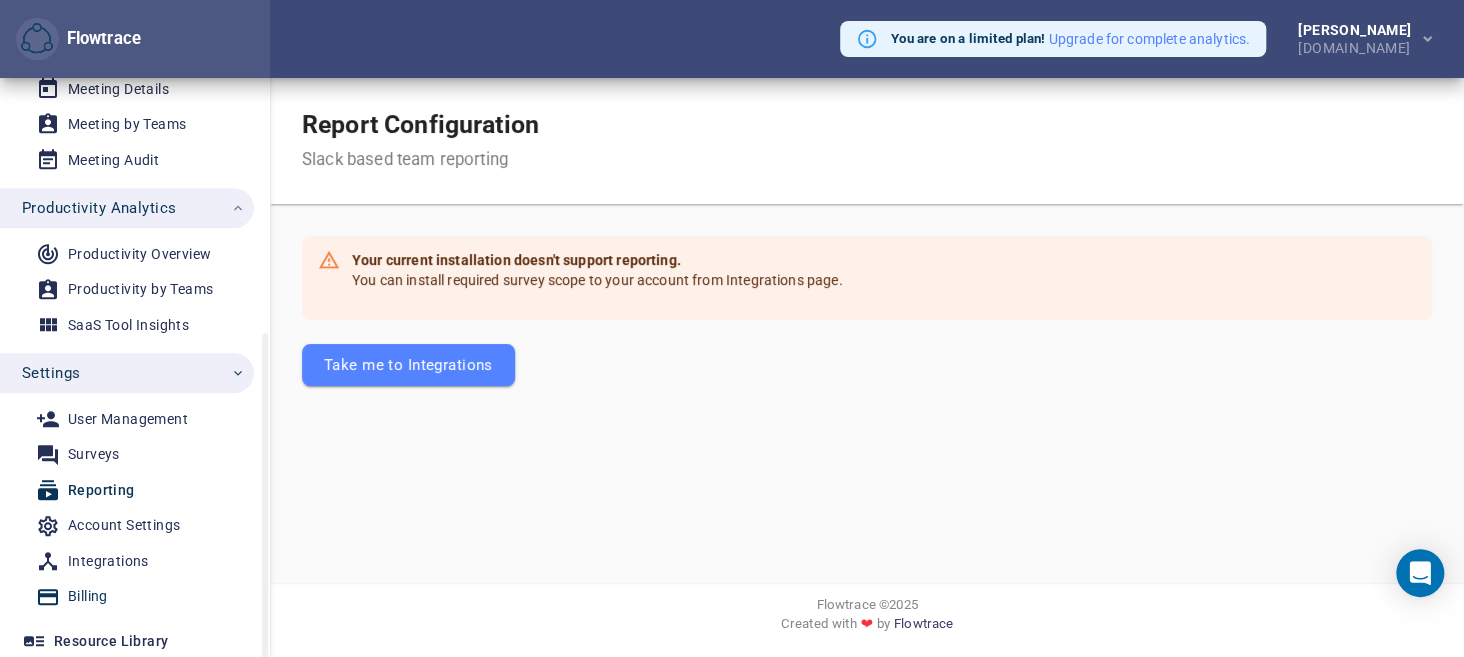 click on "Billing" at bounding box center (88, 596) 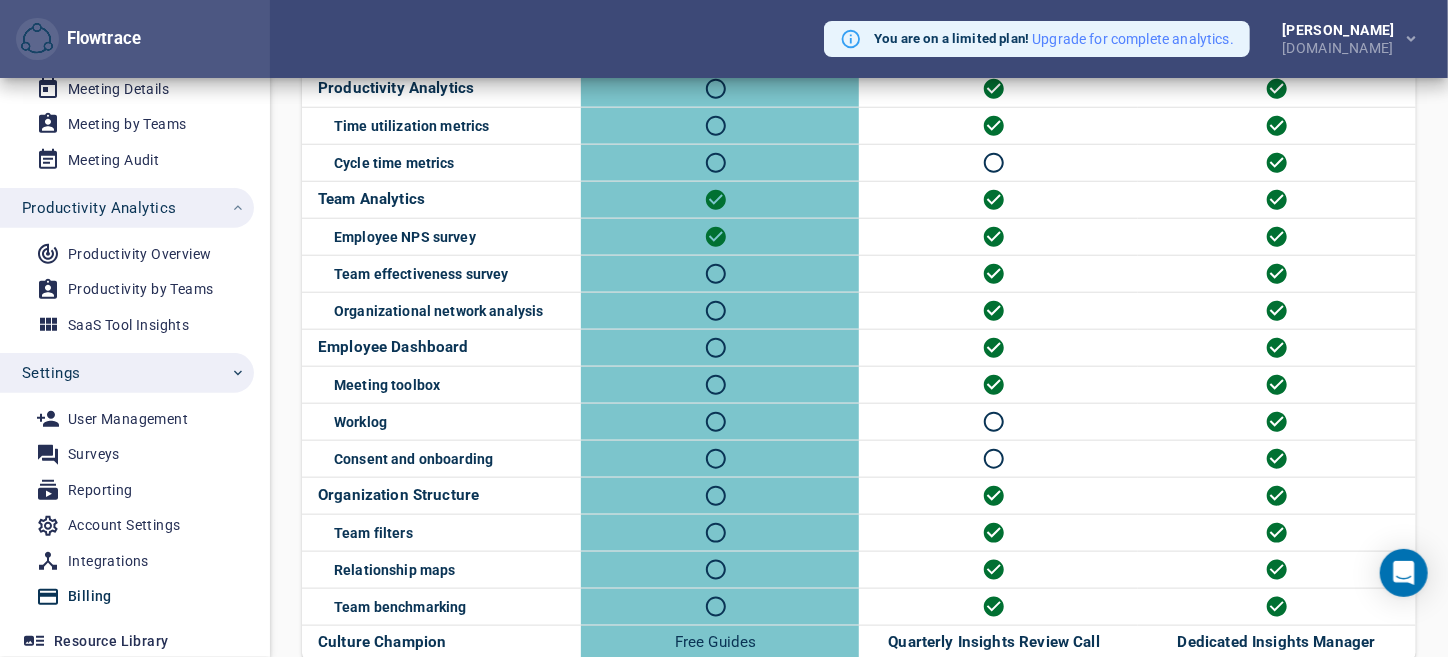 scroll, scrollTop: 960, scrollLeft: 0, axis: vertical 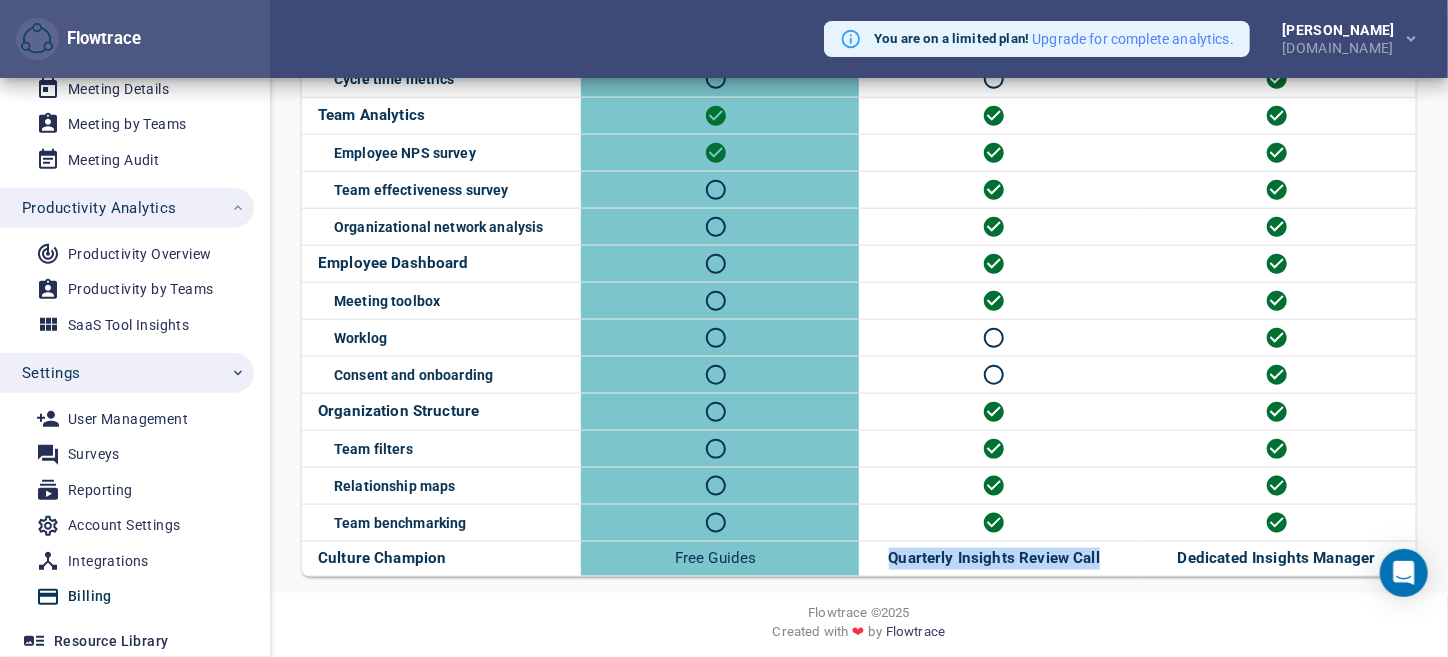 drag, startPoint x: 889, startPoint y: 554, endPoint x: 1135, endPoint y: 555, distance: 246.00203 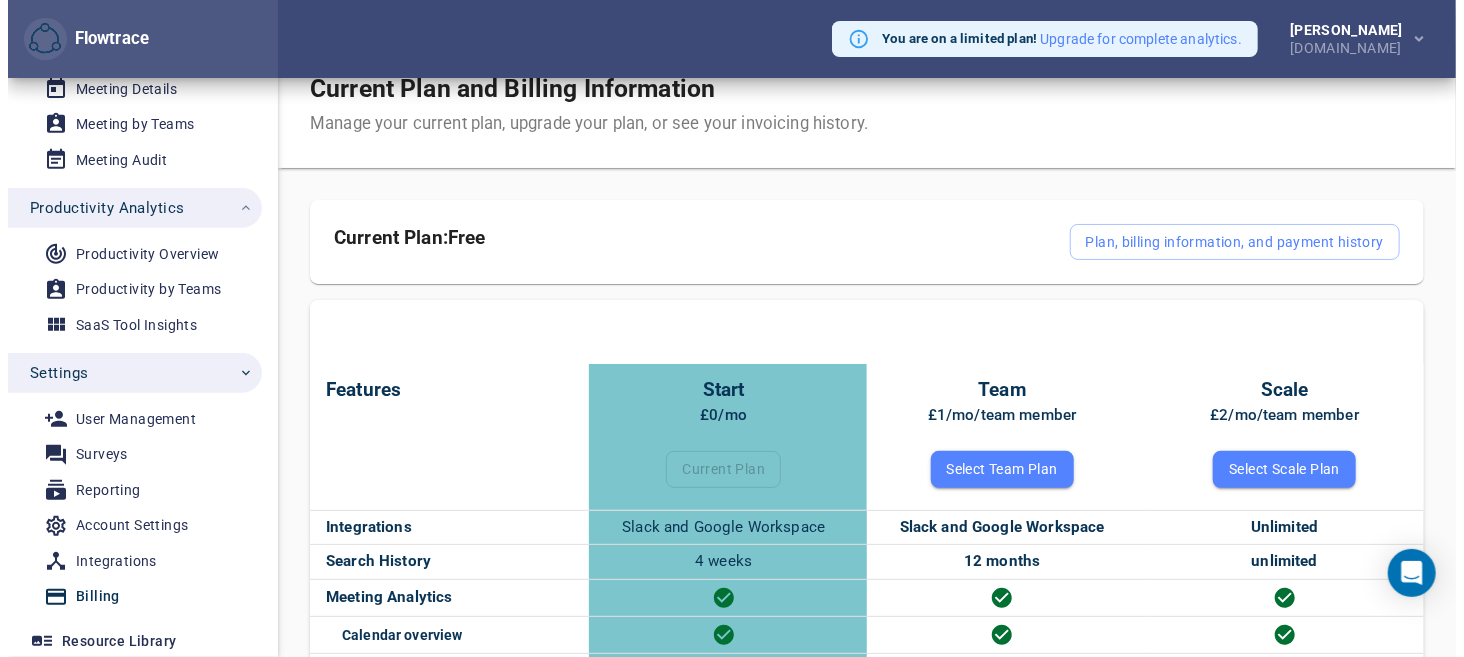 scroll, scrollTop: 0, scrollLeft: 0, axis: both 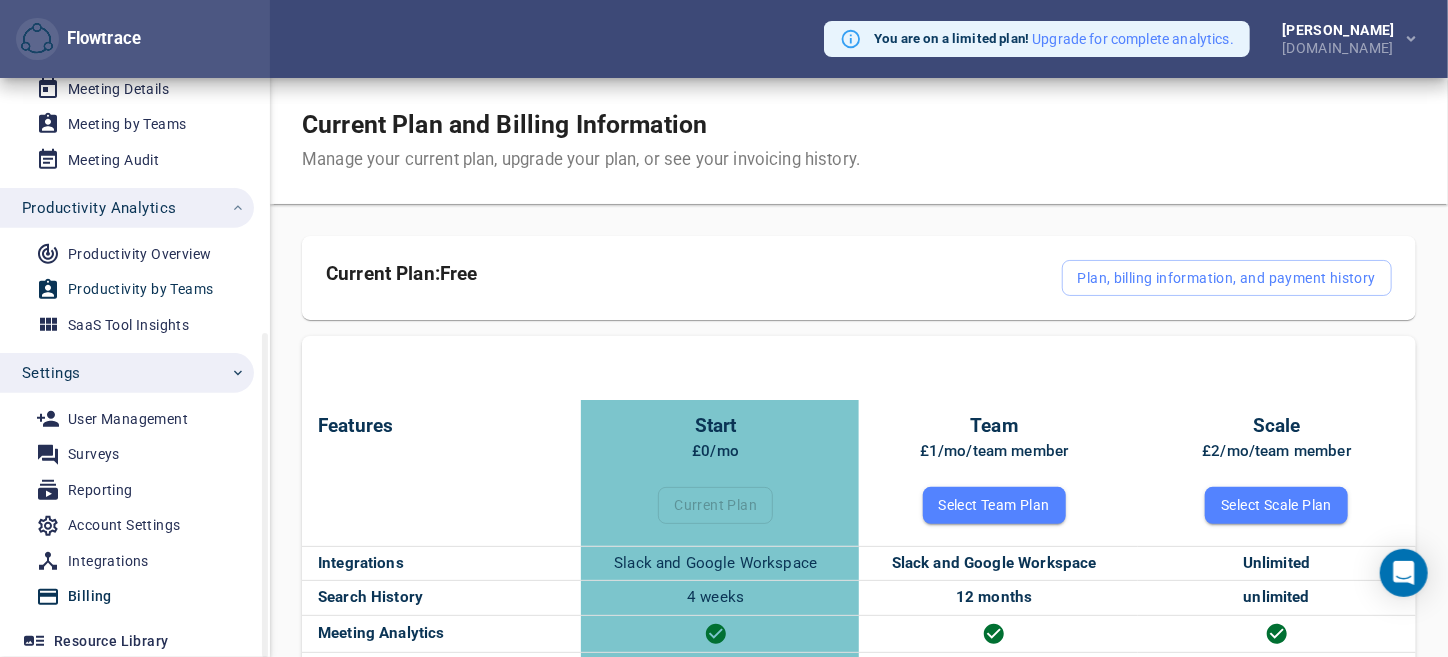 click on "Productivity by Teams" at bounding box center [140, 289] 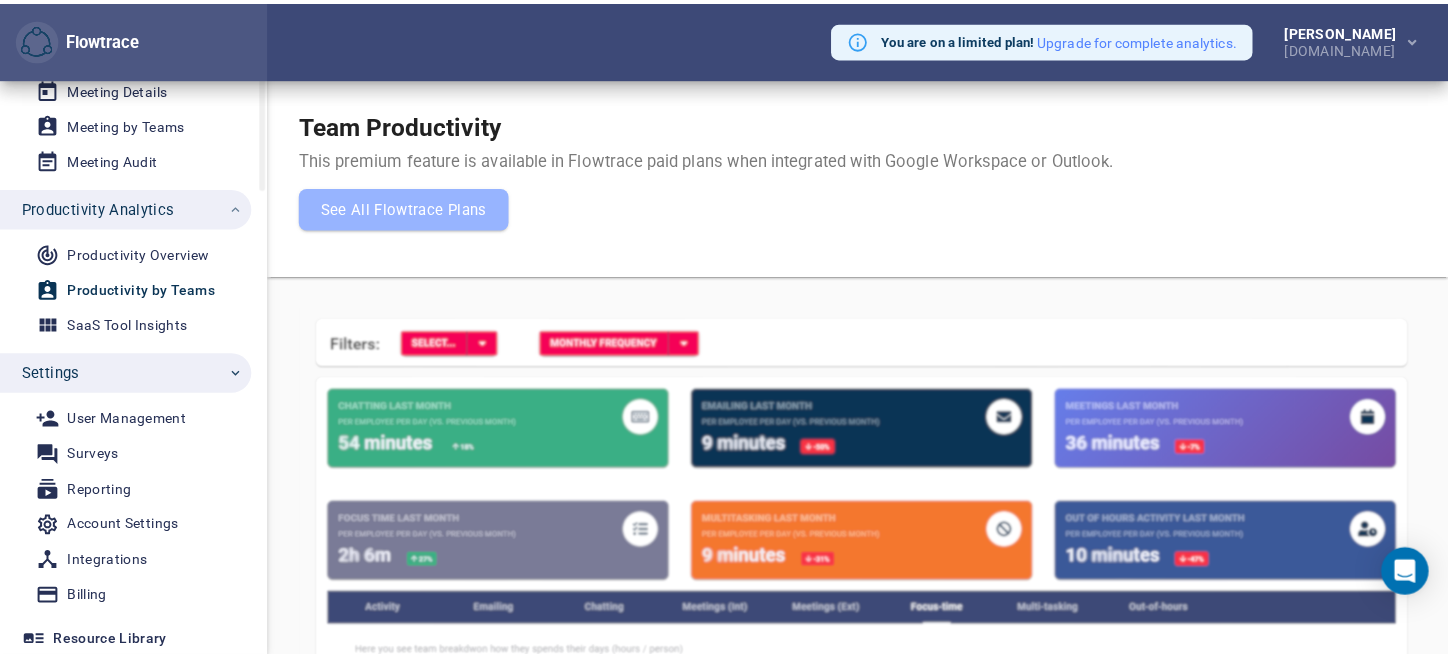 scroll, scrollTop: 153, scrollLeft: 0, axis: vertical 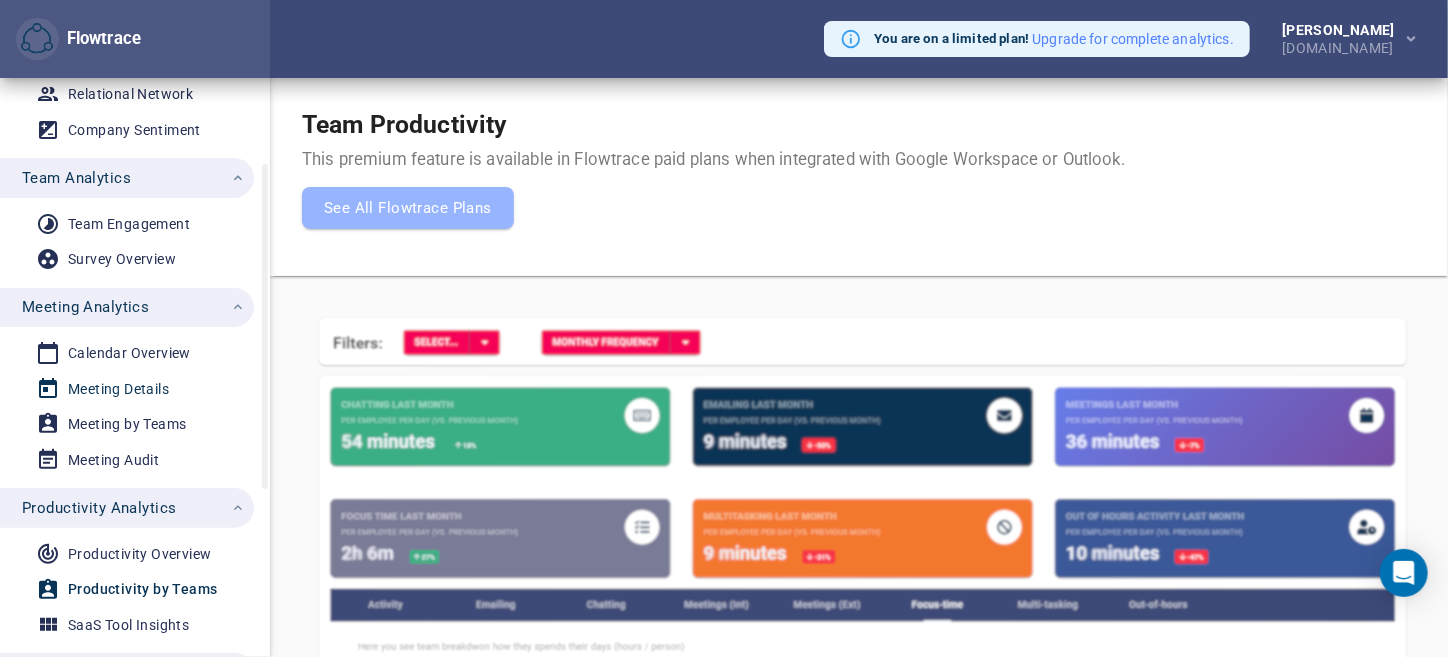 click on "Meeting Details" at bounding box center [118, 389] 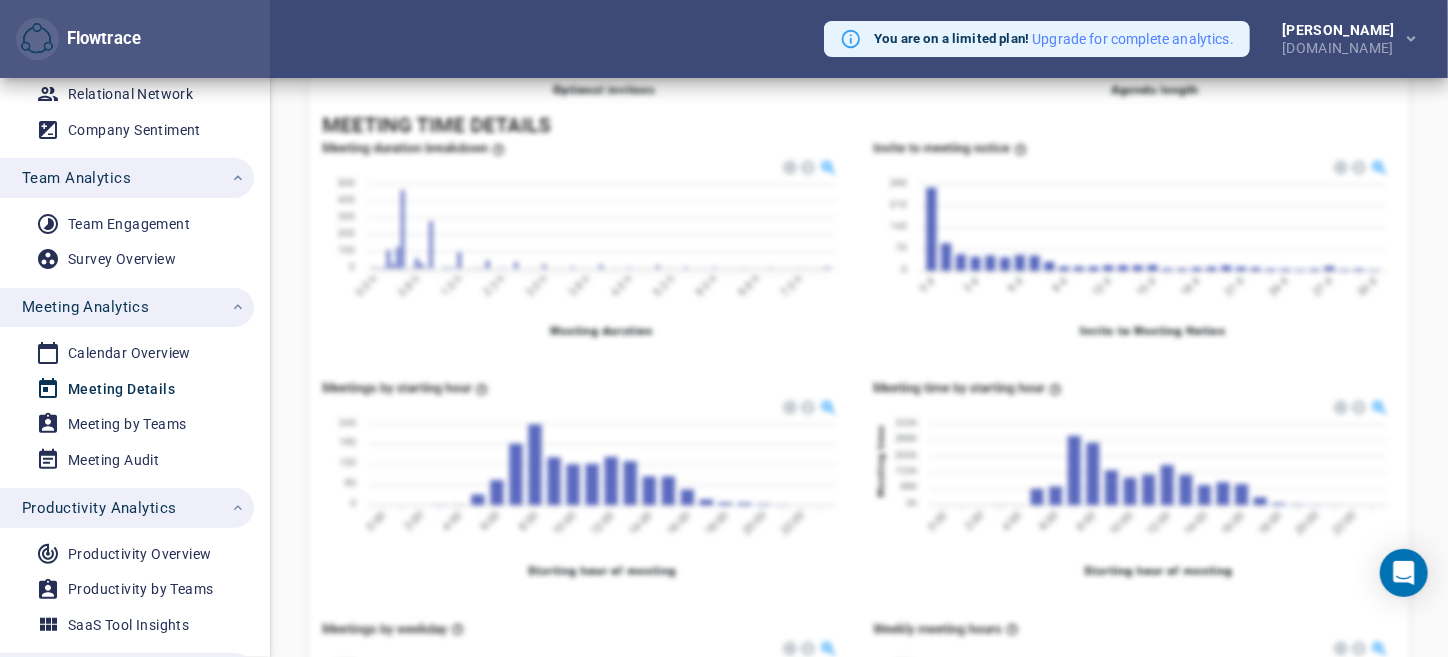 scroll, scrollTop: 1013, scrollLeft: 0, axis: vertical 